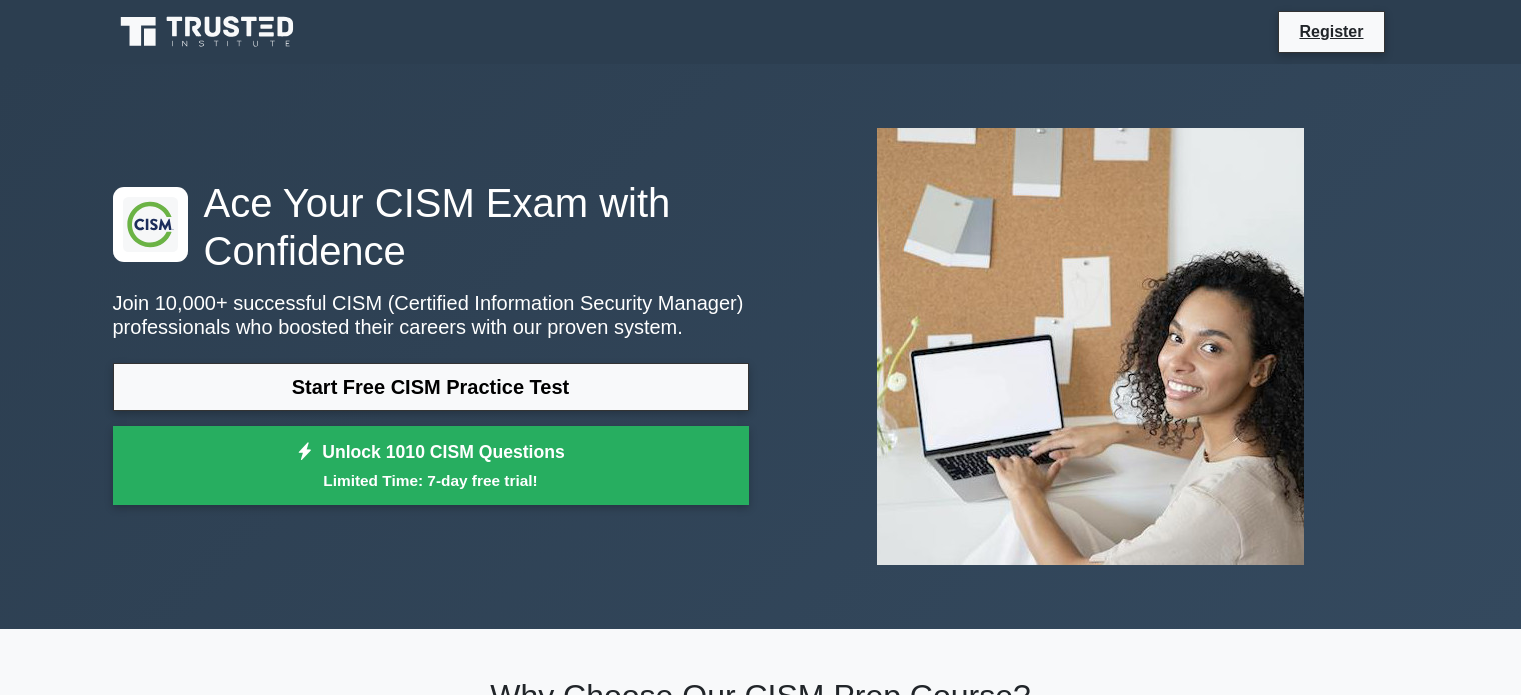 scroll, scrollTop: 0, scrollLeft: 0, axis: both 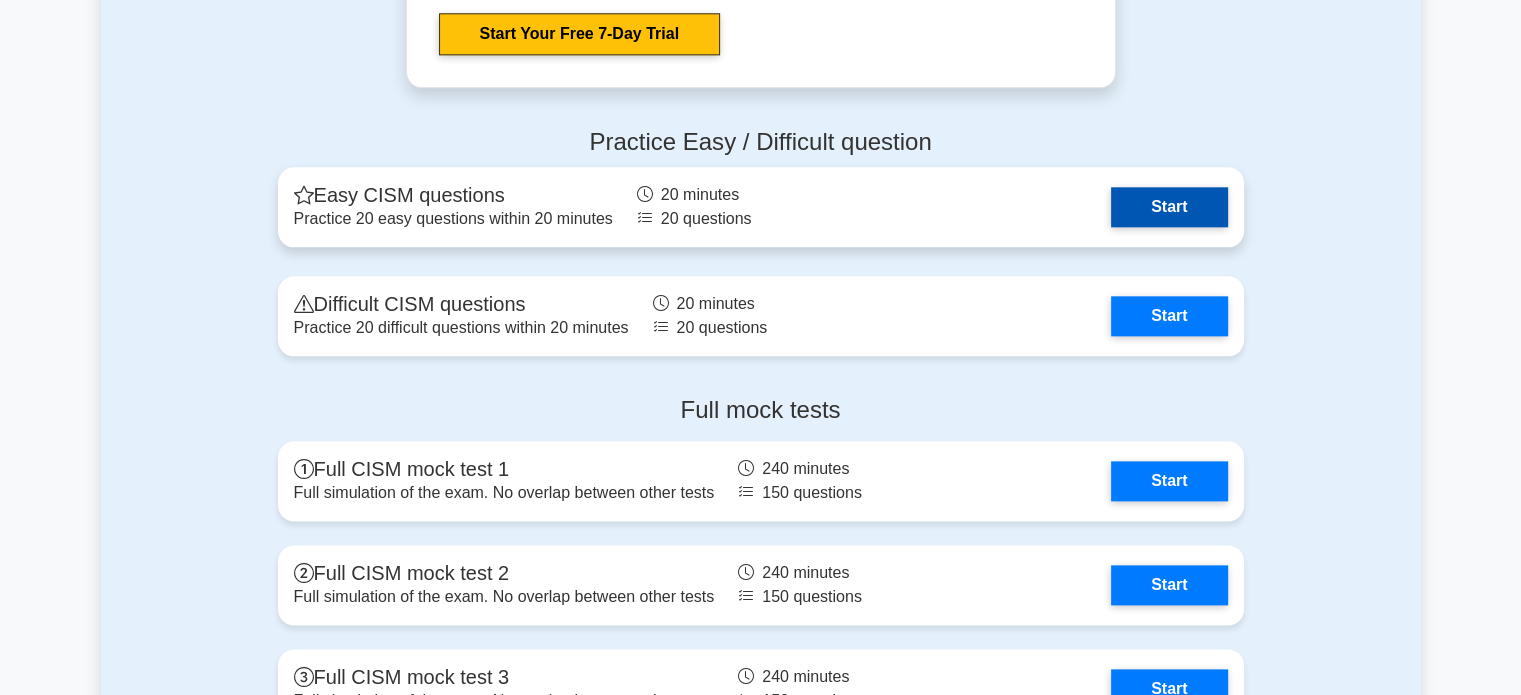 click on "Start" at bounding box center [1169, 207] 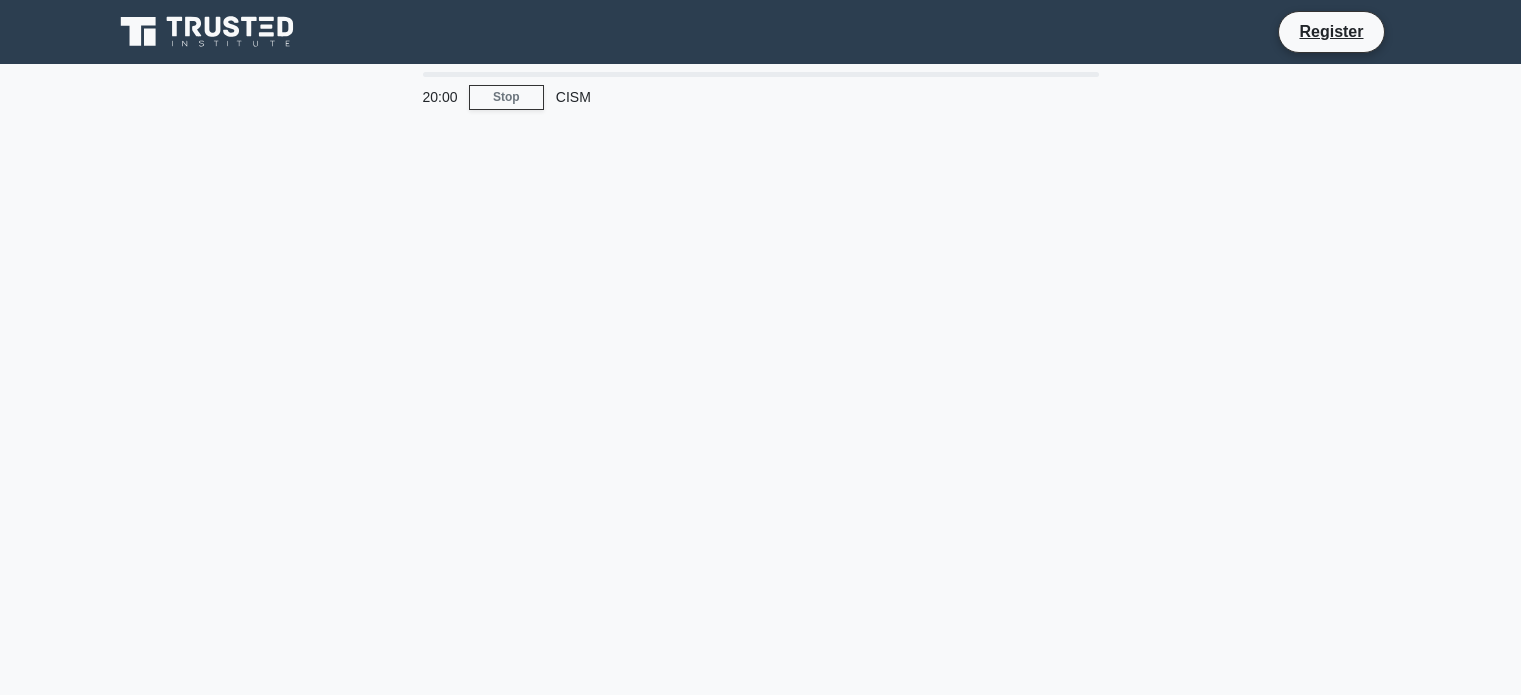 scroll, scrollTop: 0, scrollLeft: 0, axis: both 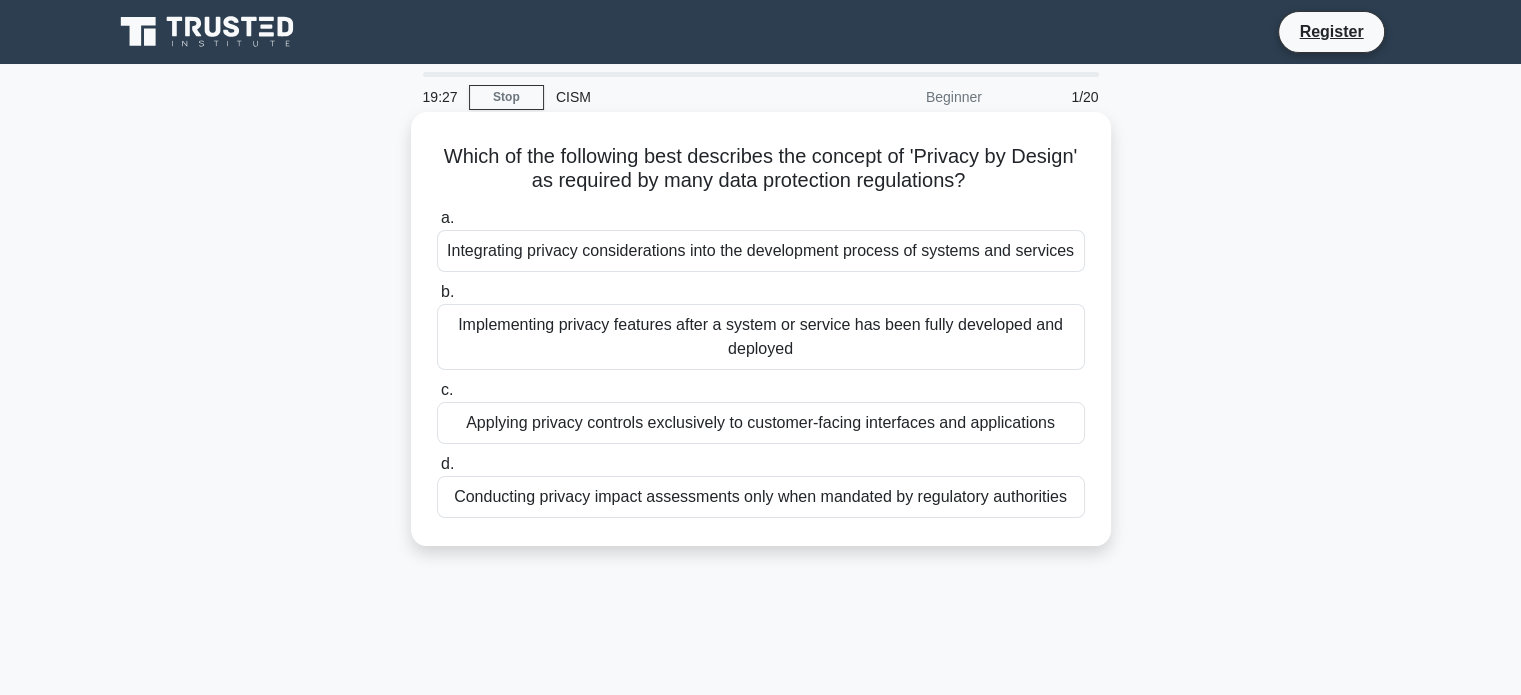 click on "Integrating privacy considerations into the development process of systems and services" at bounding box center (761, 251) 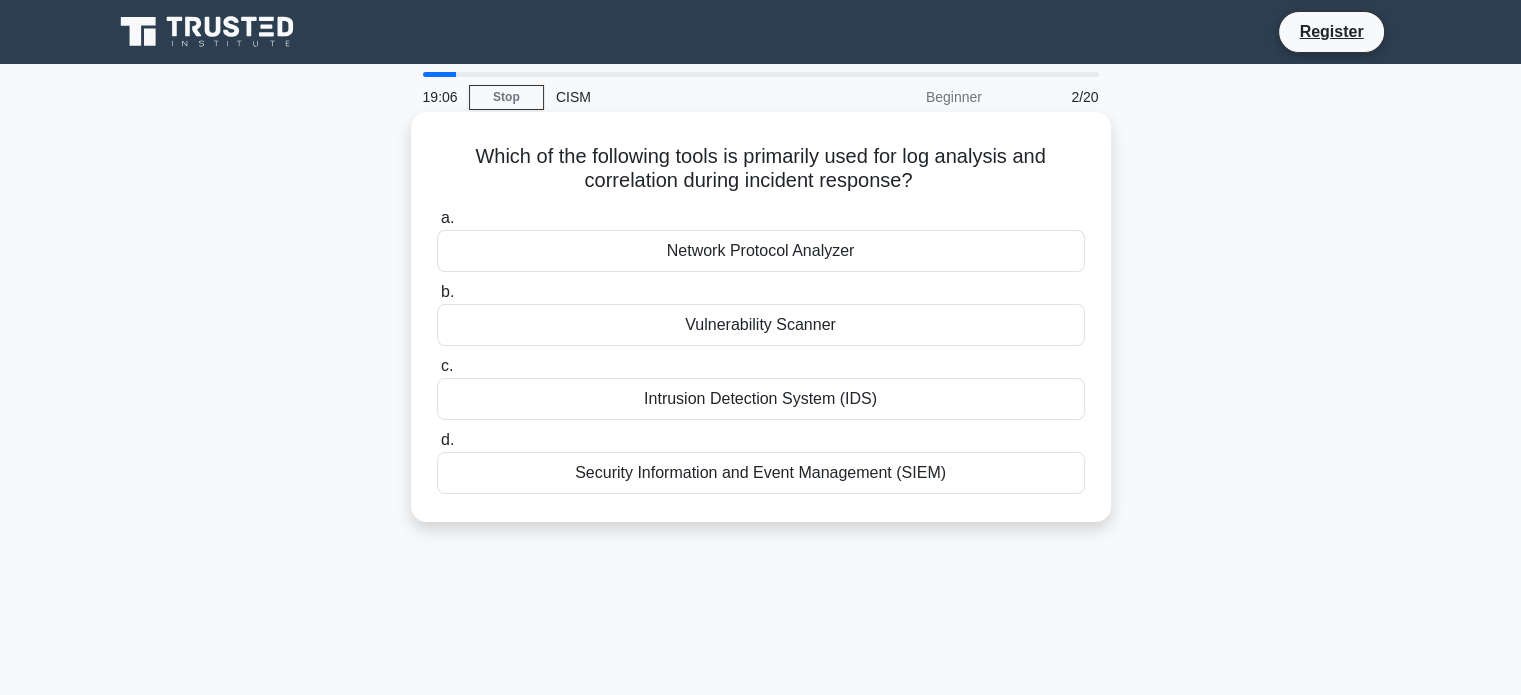 click on "Security Information and Event Management (SIEM)" at bounding box center (761, 473) 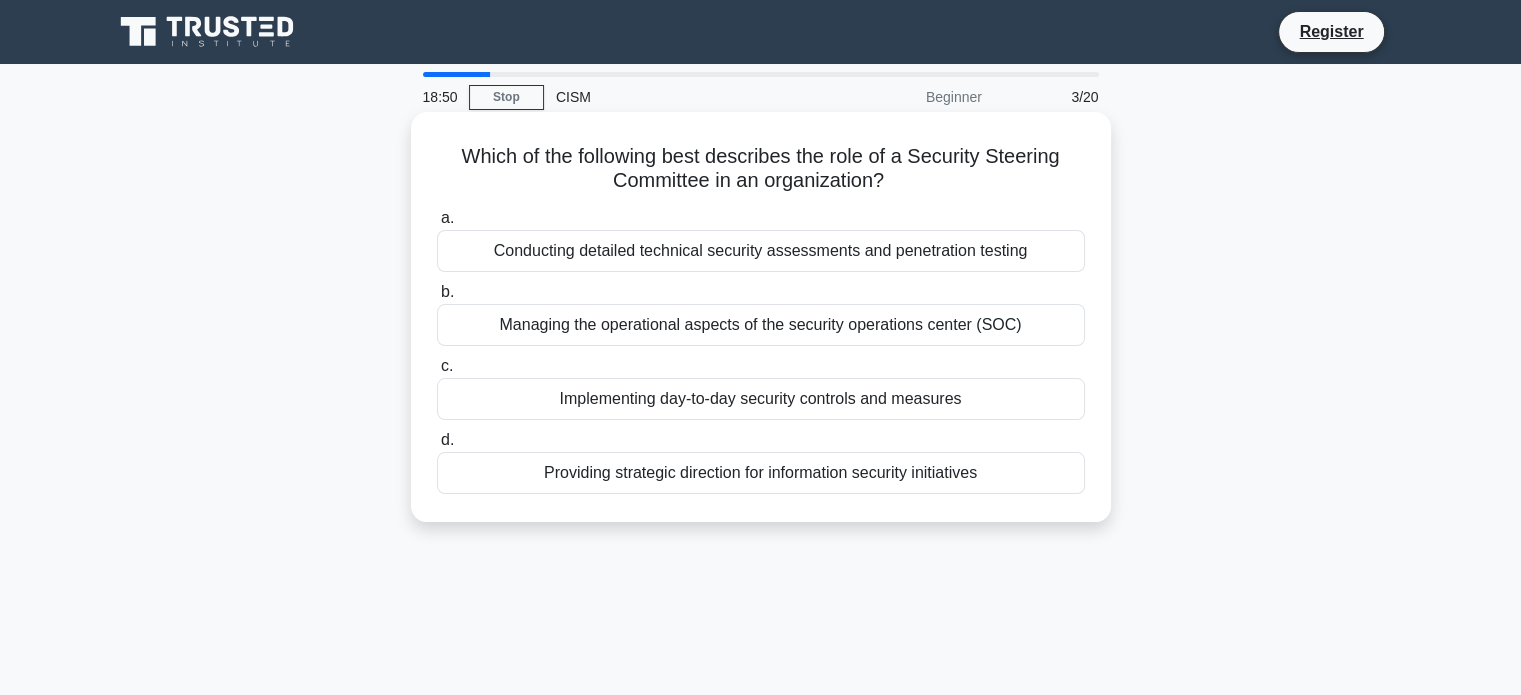 click on "Providing strategic direction for information security initiatives" at bounding box center [761, 473] 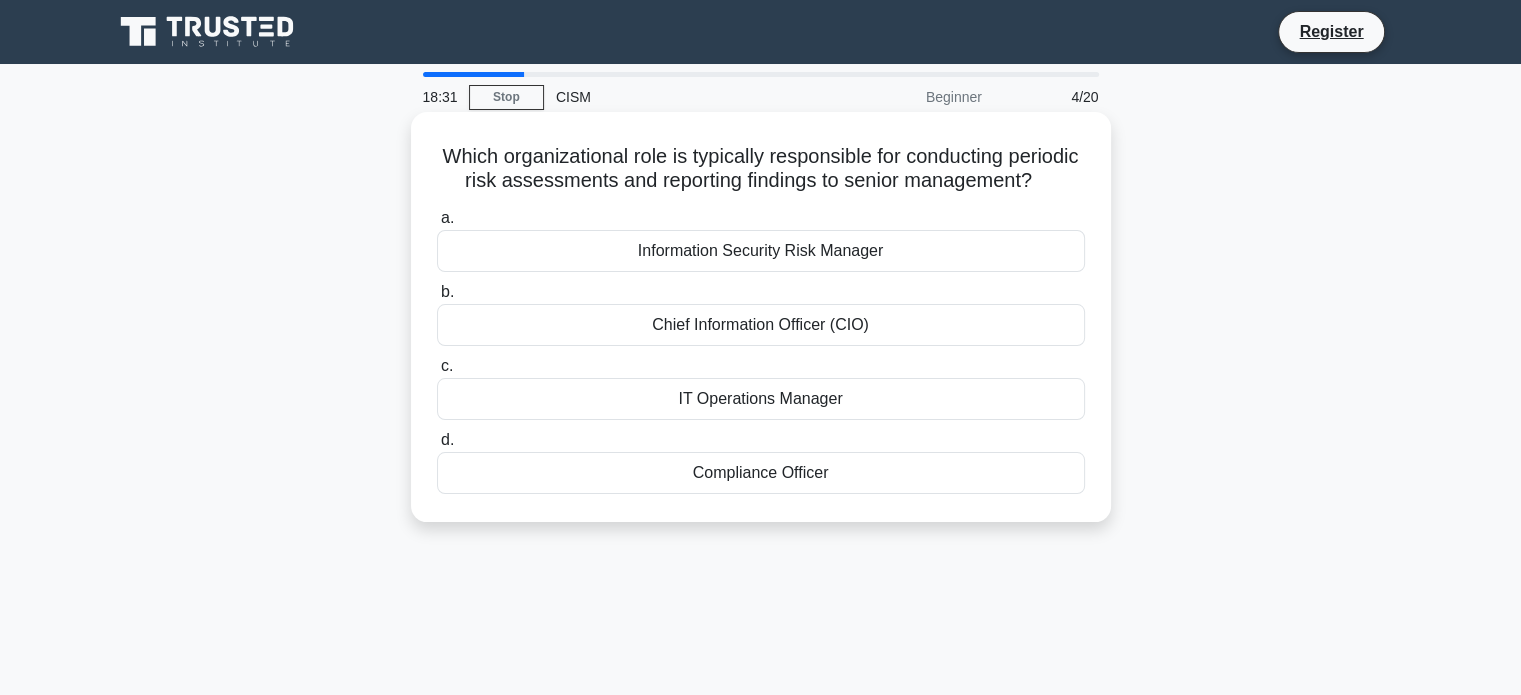 click on "Compliance Officer" at bounding box center [761, 473] 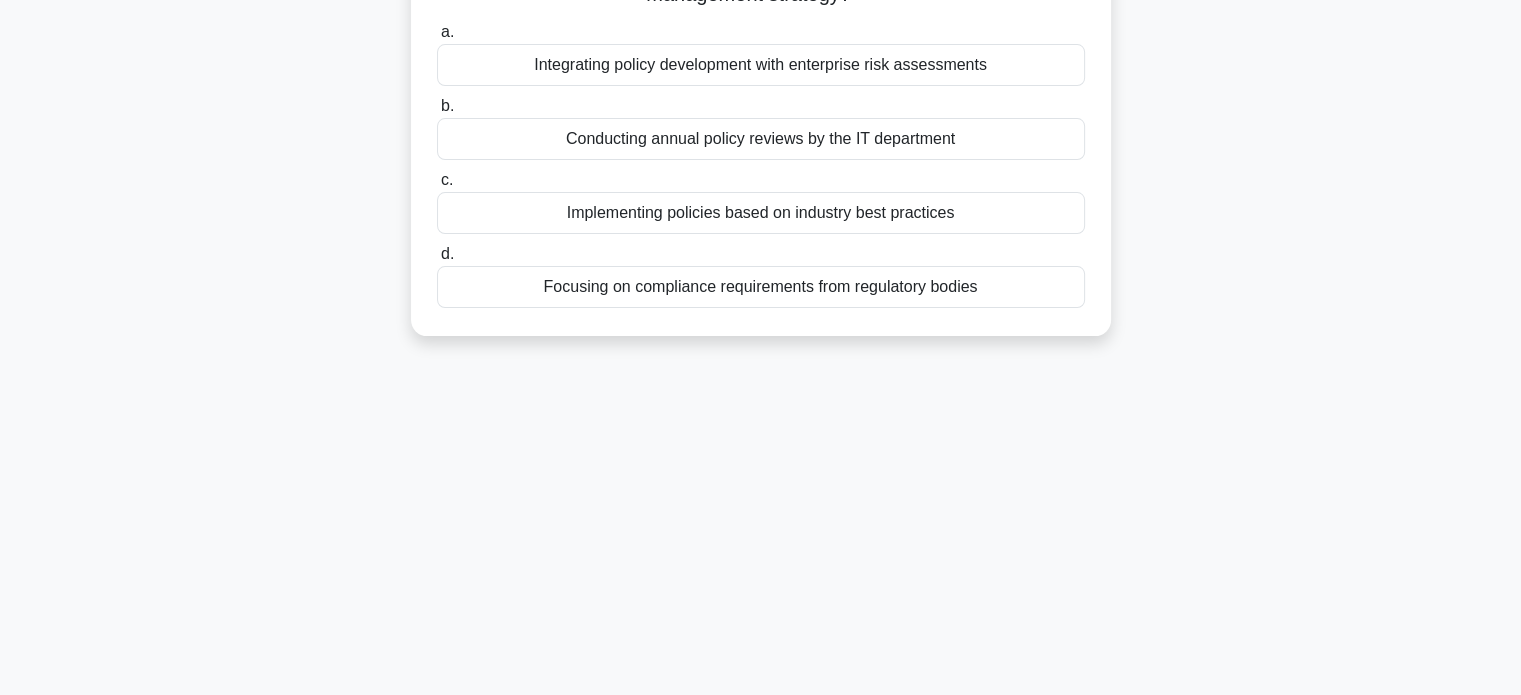 scroll, scrollTop: 0, scrollLeft: 0, axis: both 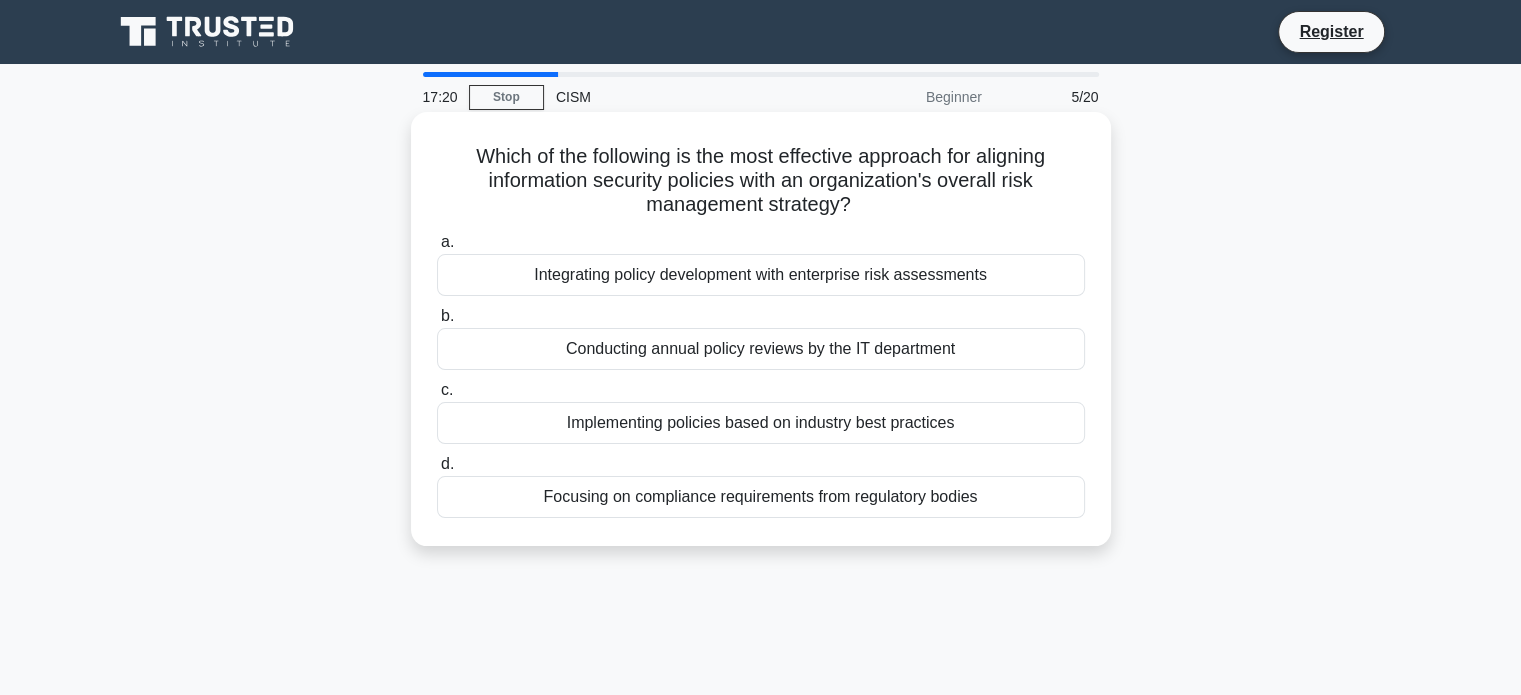 click on "Focusing on compliance requirements from regulatory bodies" at bounding box center [761, 497] 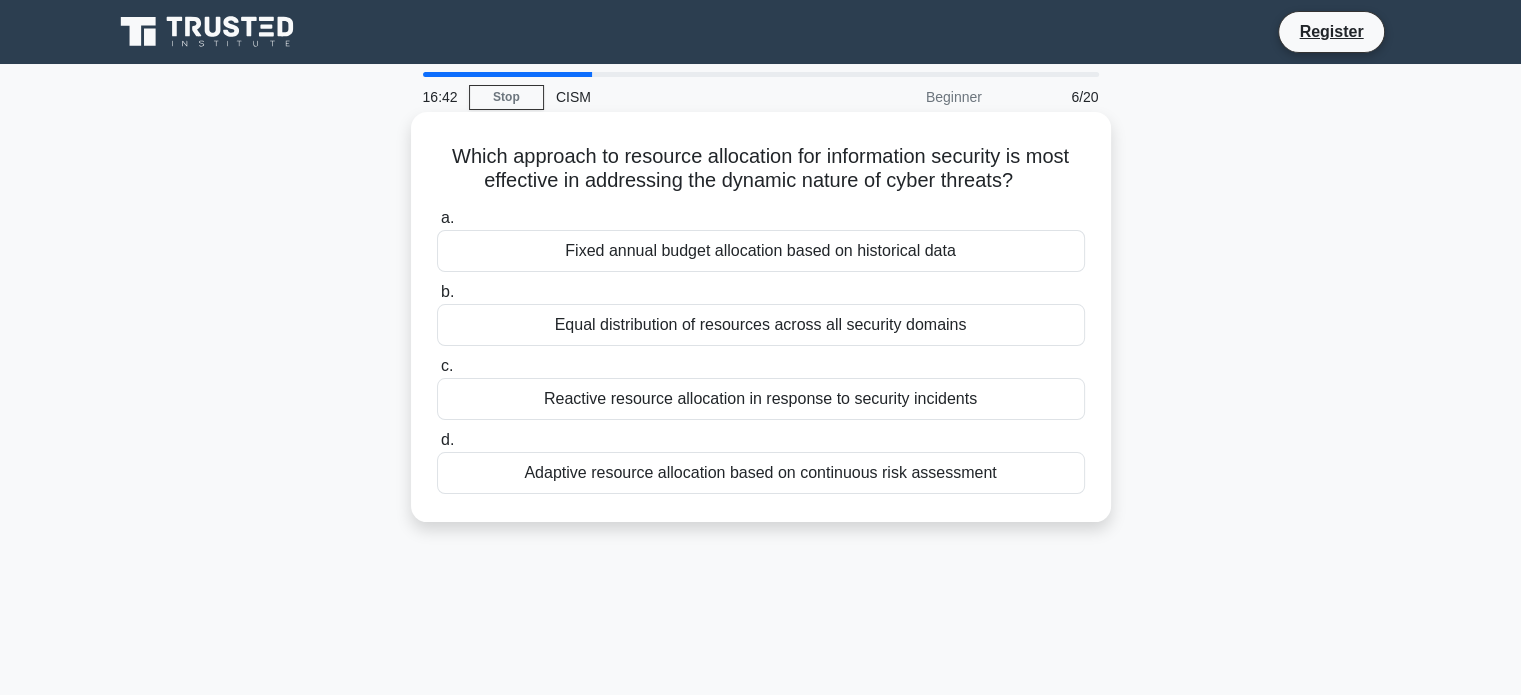 click on "Adaptive resource allocation based on continuous risk assessment" at bounding box center [761, 473] 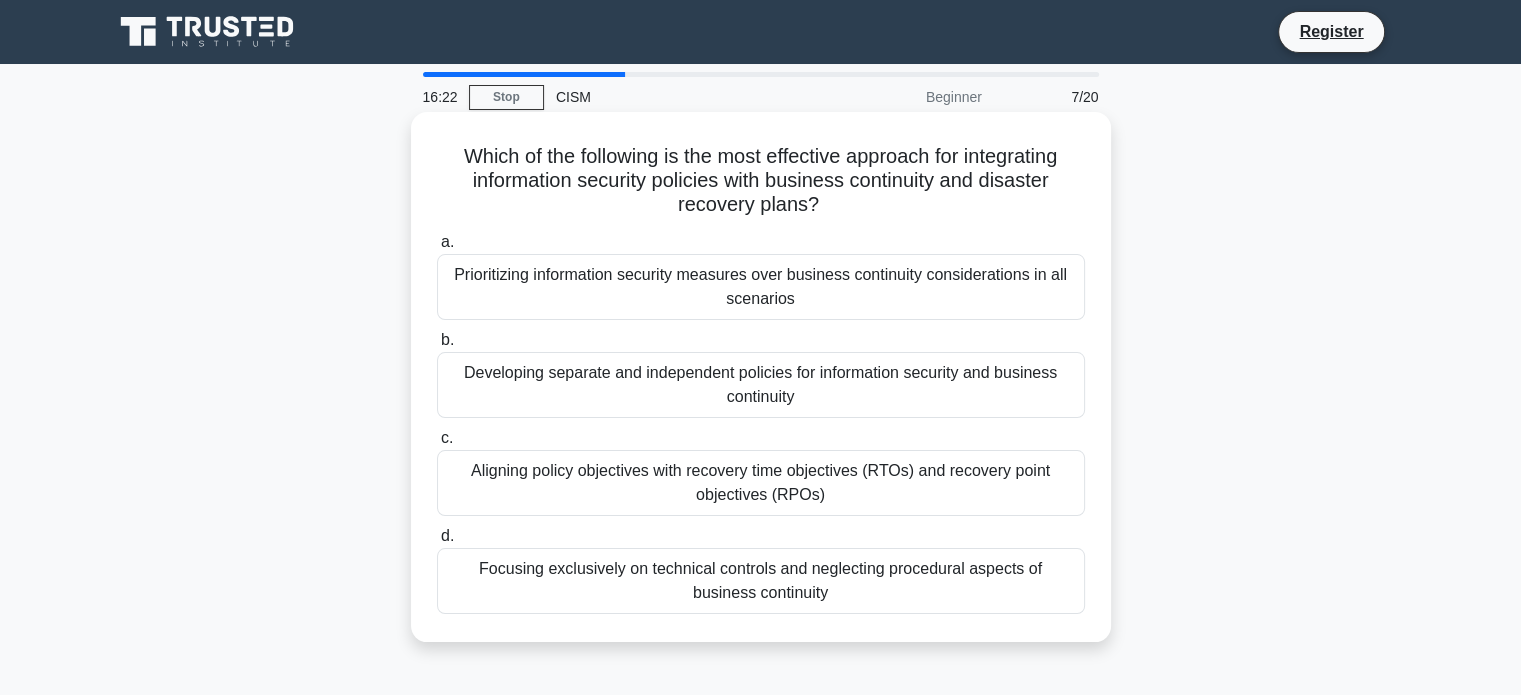 click on "Aligning policy objectives with recovery time objectives (RTOs) and recovery point objectives (RPOs)" at bounding box center [761, 483] 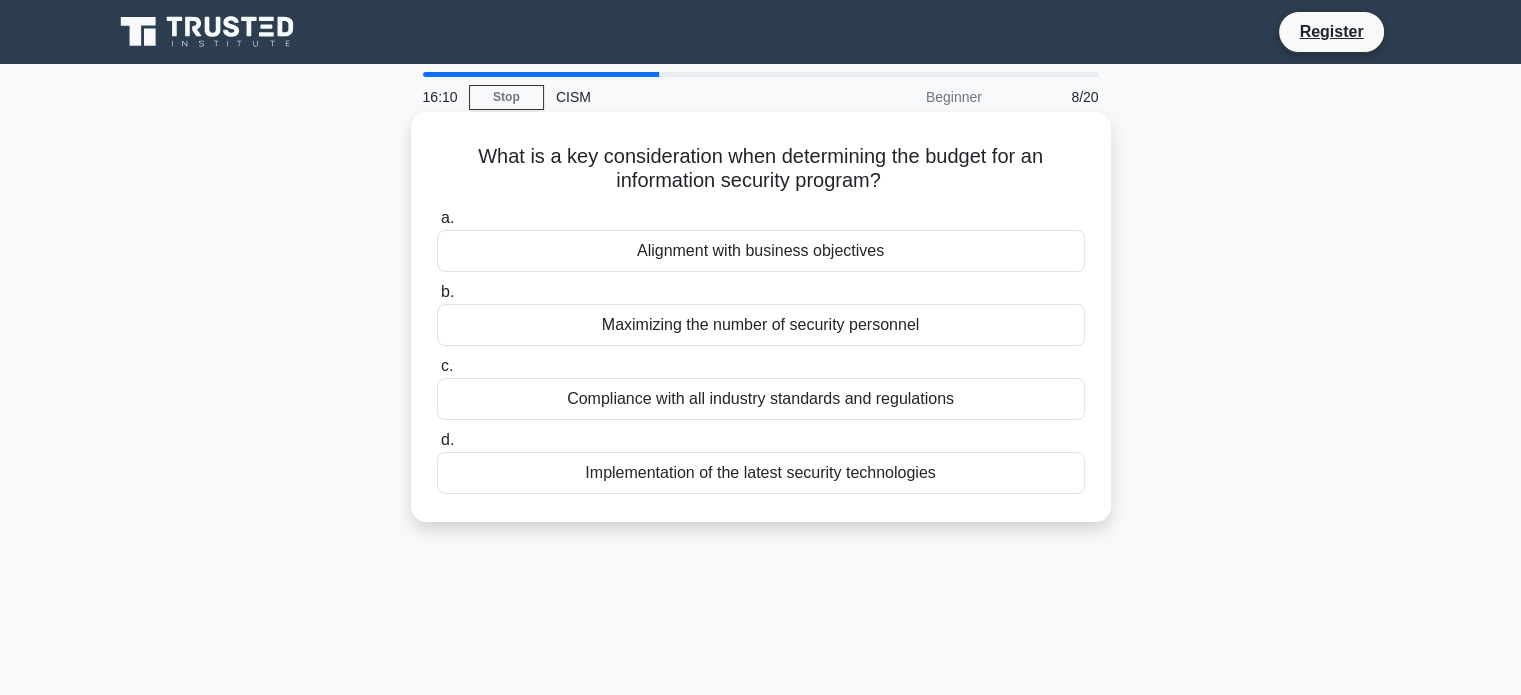 click on "Alignment with business objectives" at bounding box center [761, 251] 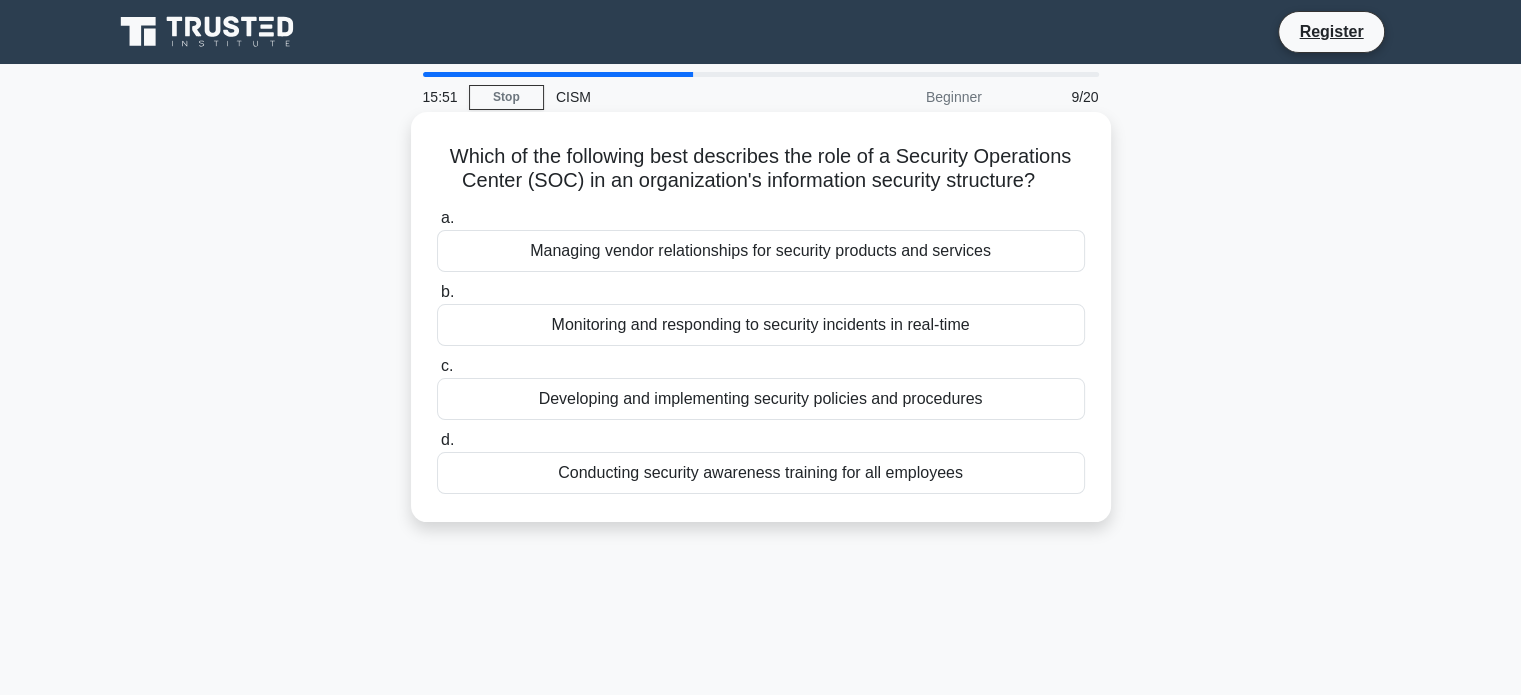 click on "Monitoring and responding to security incidents in real-time" at bounding box center (761, 325) 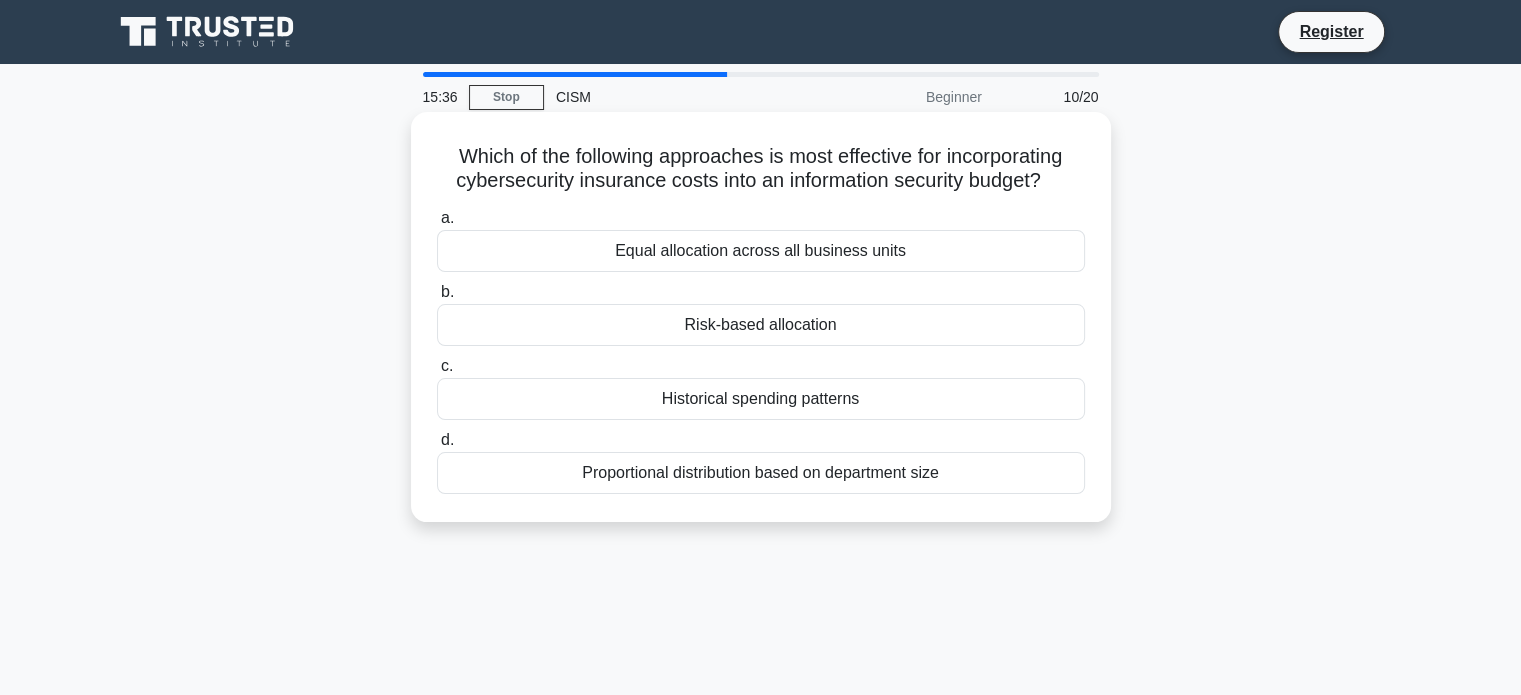 click on "Risk-based allocation" at bounding box center [761, 325] 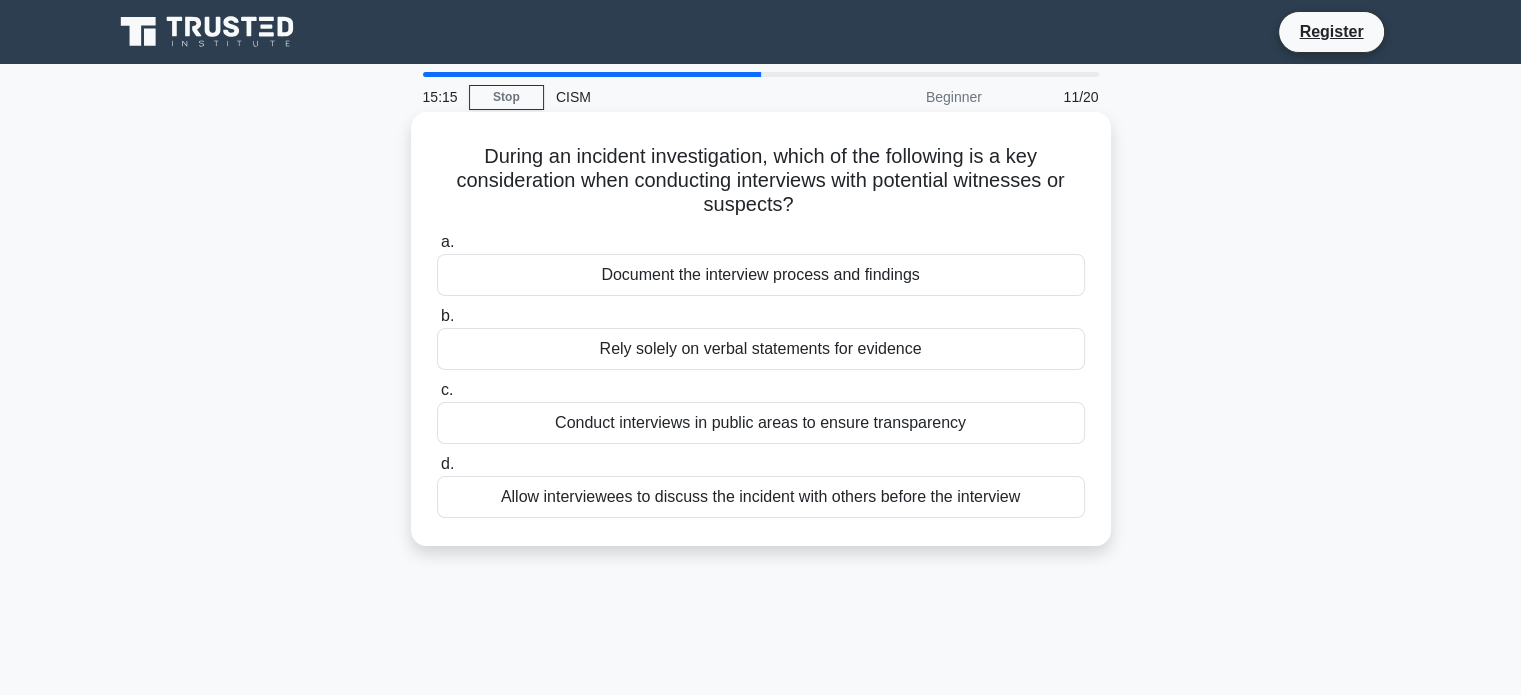 click on "Document the interview process and findings" at bounding box center (761, 275) 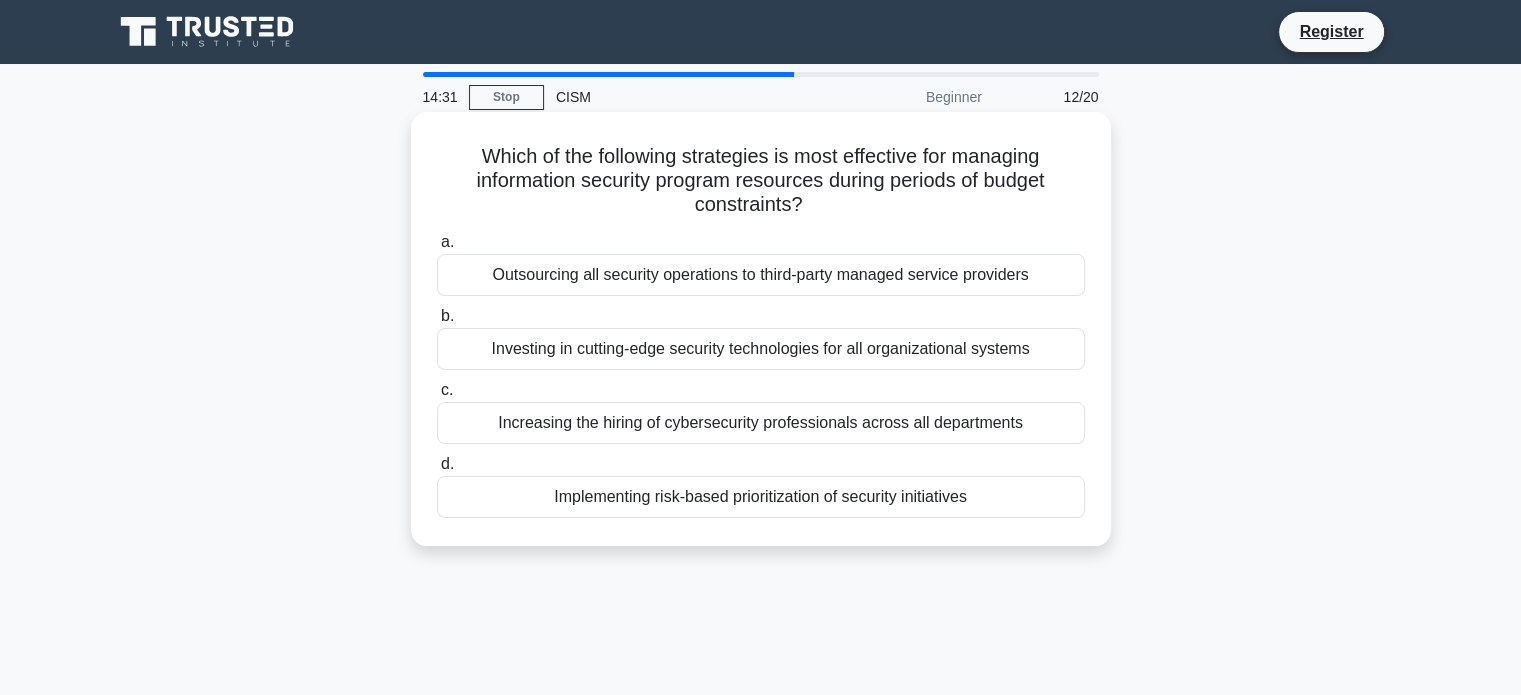 click on "Implementing risk-based prioritization of security initiatives" at bounding box center [761, 497] 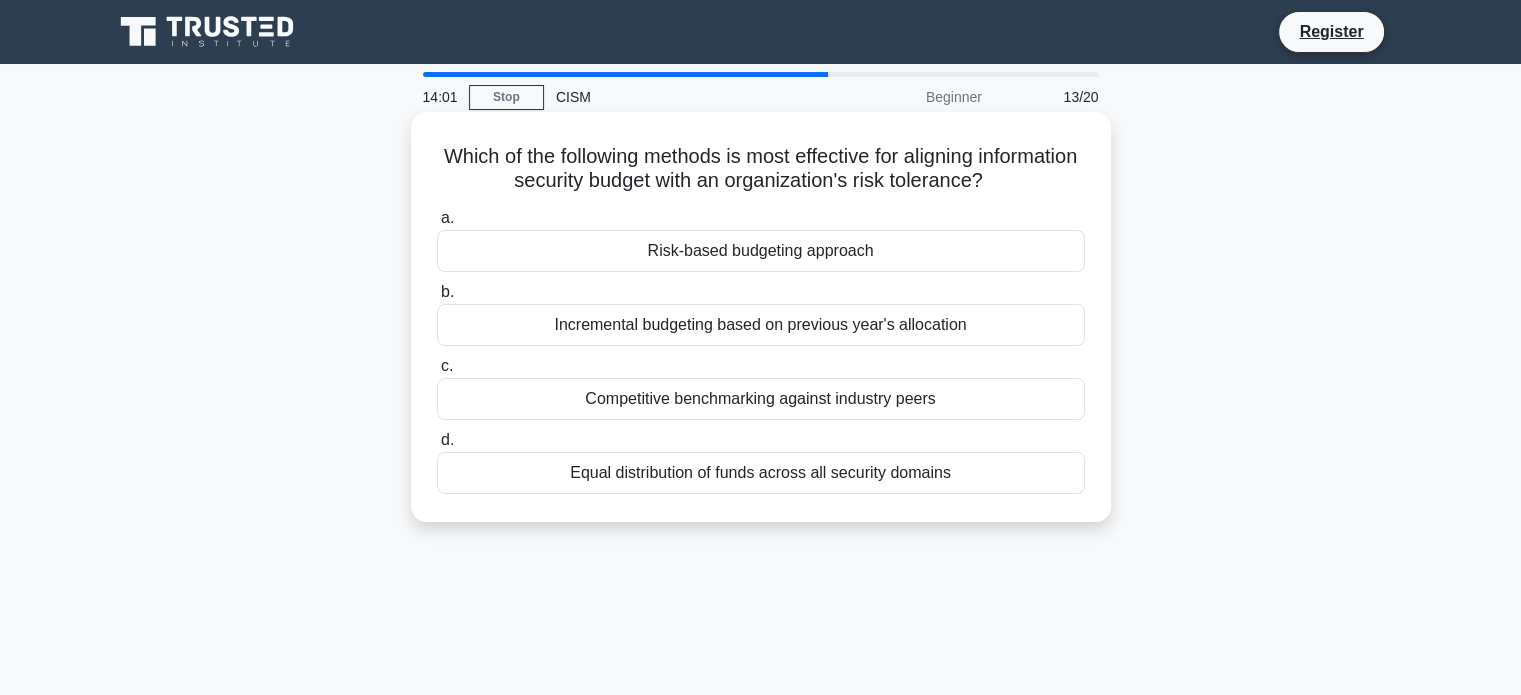 click on "Risk-based budgeting approach" at bounding box center [761, 251] 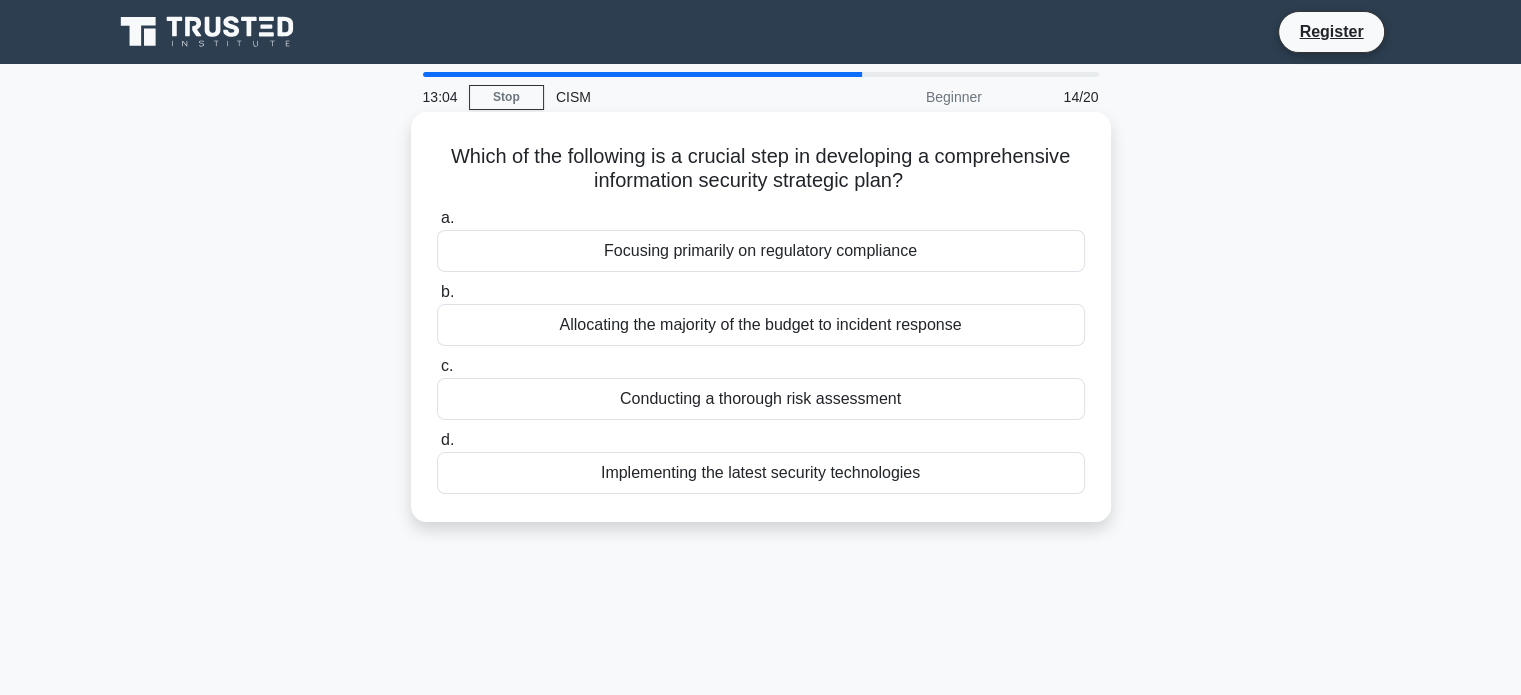 click on "Conducting a thorough risk assessment" at bounding box center [761, 399] 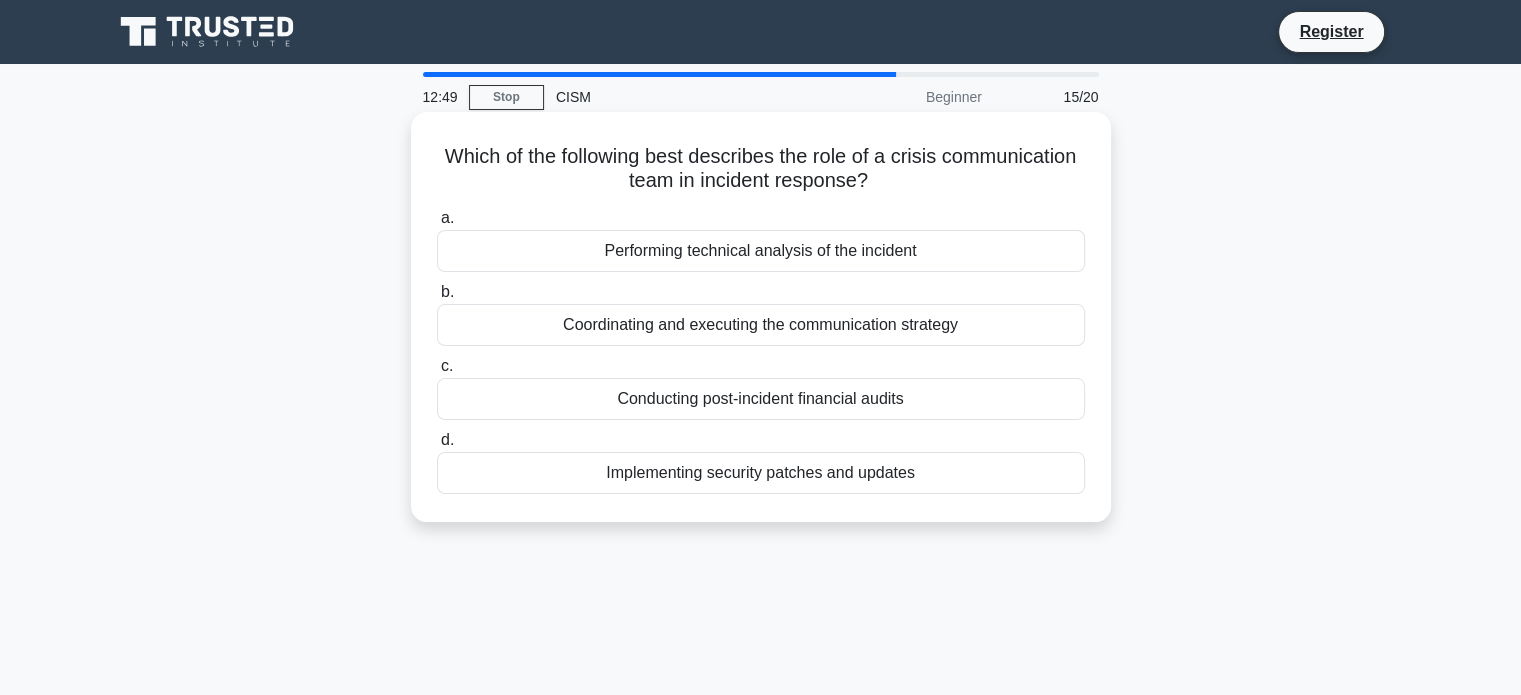 click on "Coordinating and executing the communication strategy" at bounding box center (761, 325) 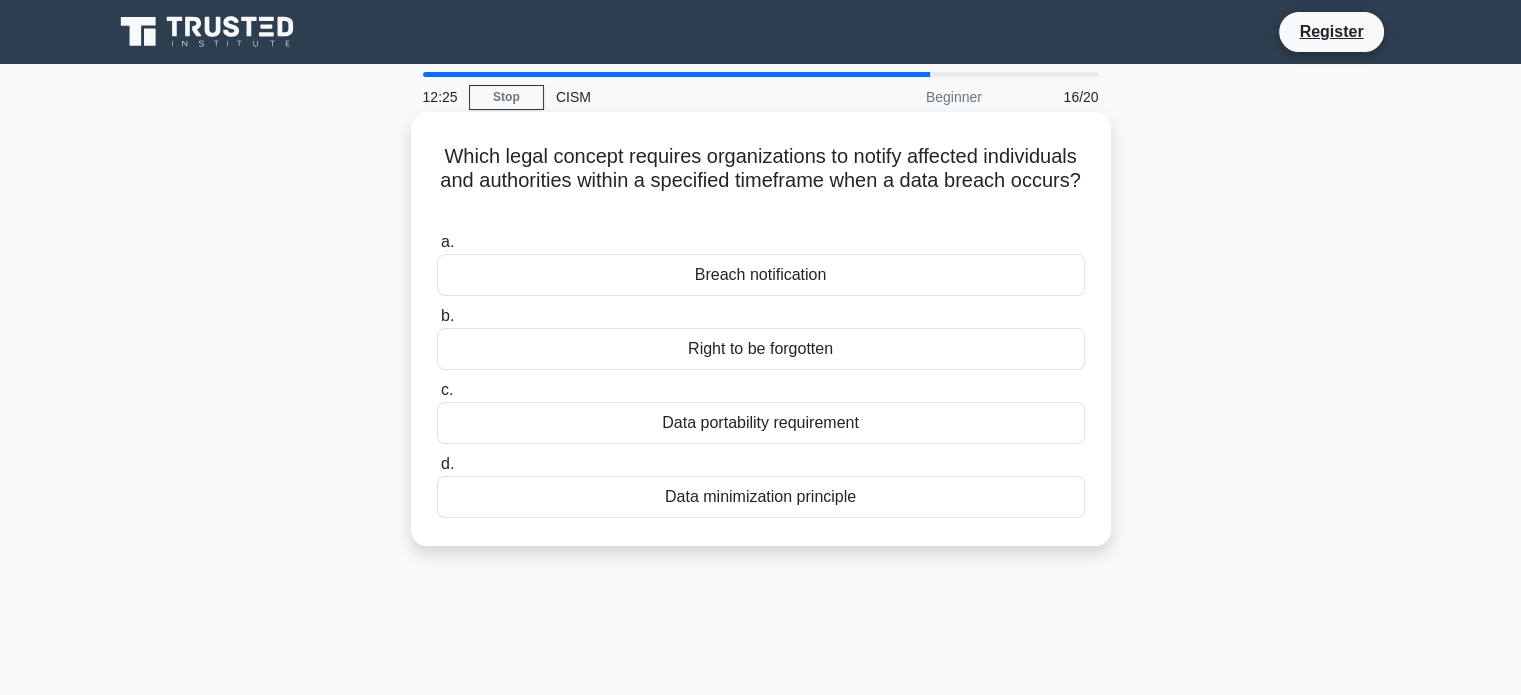 click on "Breach notification" at bounding box center [761, 275] 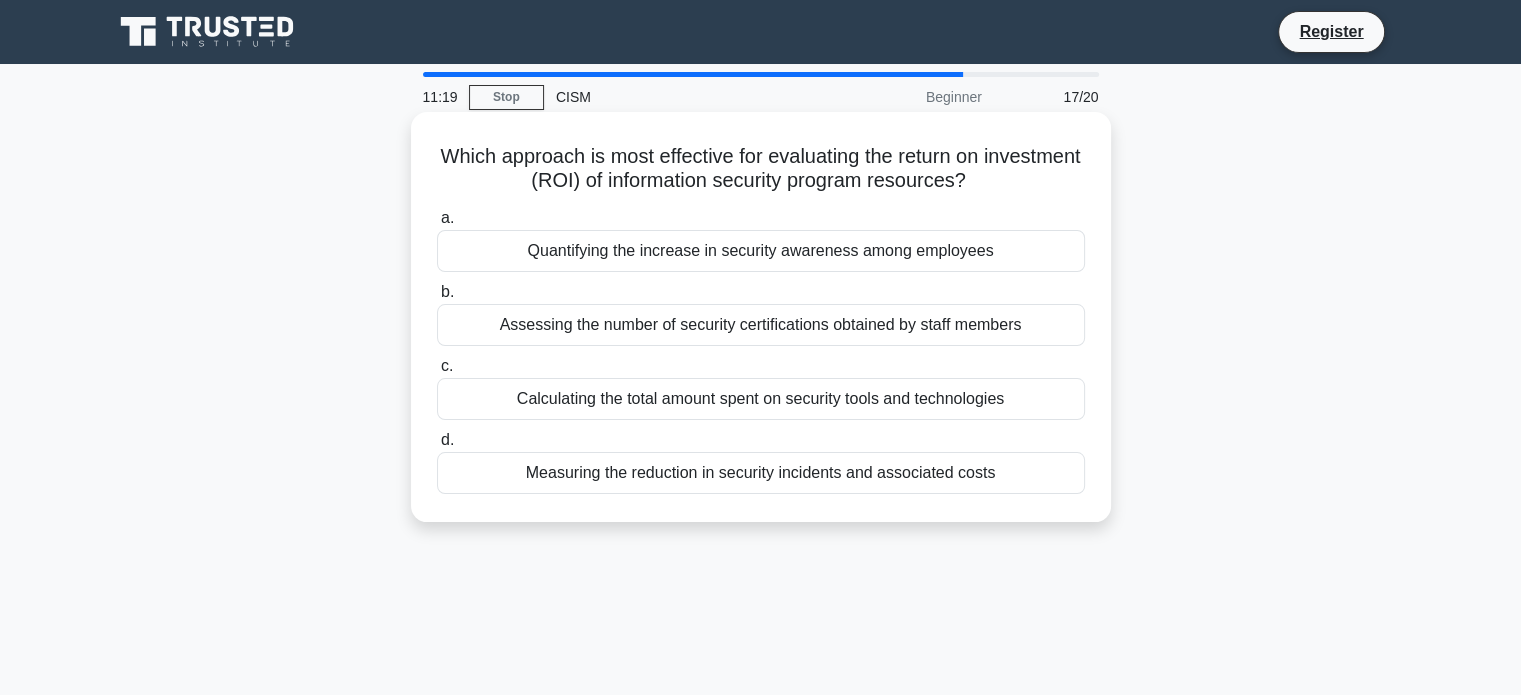 click on "Measuring the reduction in security incidents and associated costs" at bounding box center [761, 473] 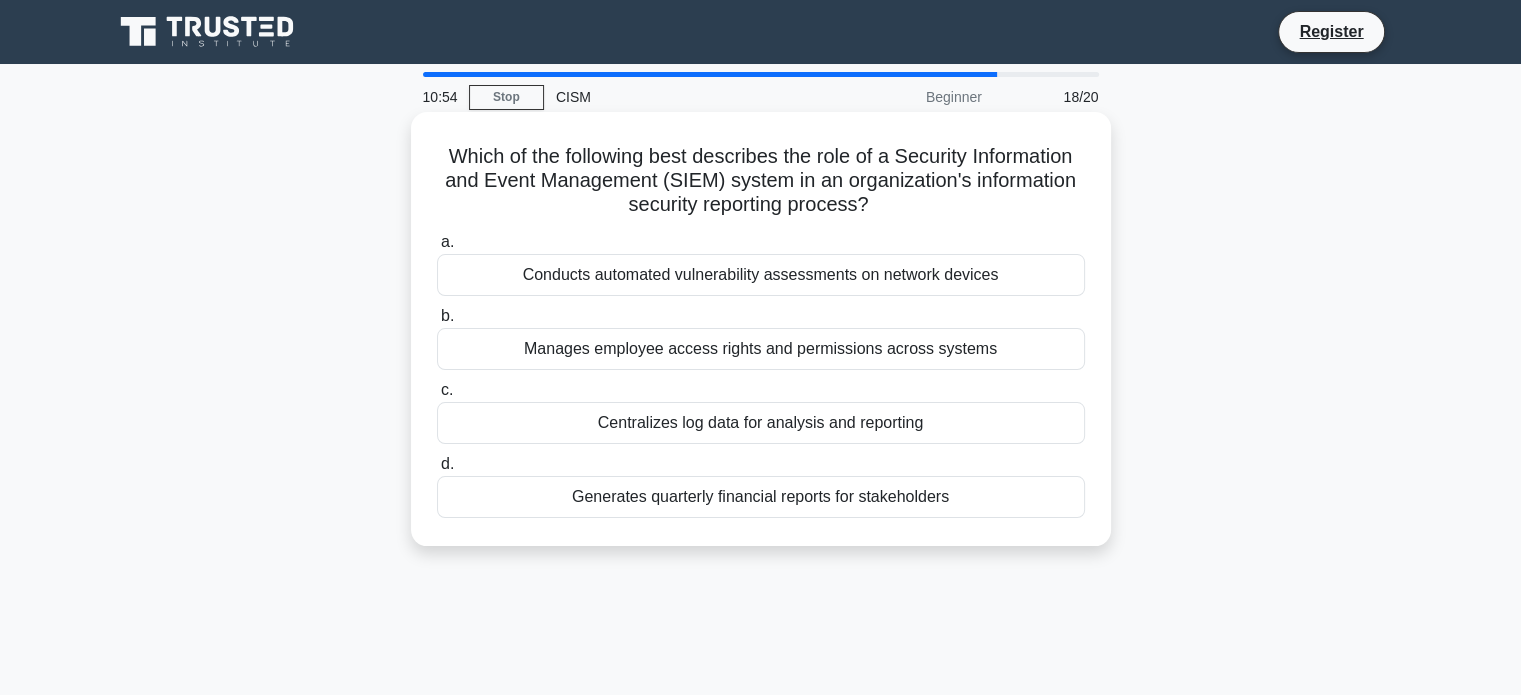 click on "a.
Conducts automated vulnerability assessments on network devices
b.
Manages employee access rights and permissions across systems" at bounding box center [761, 374] 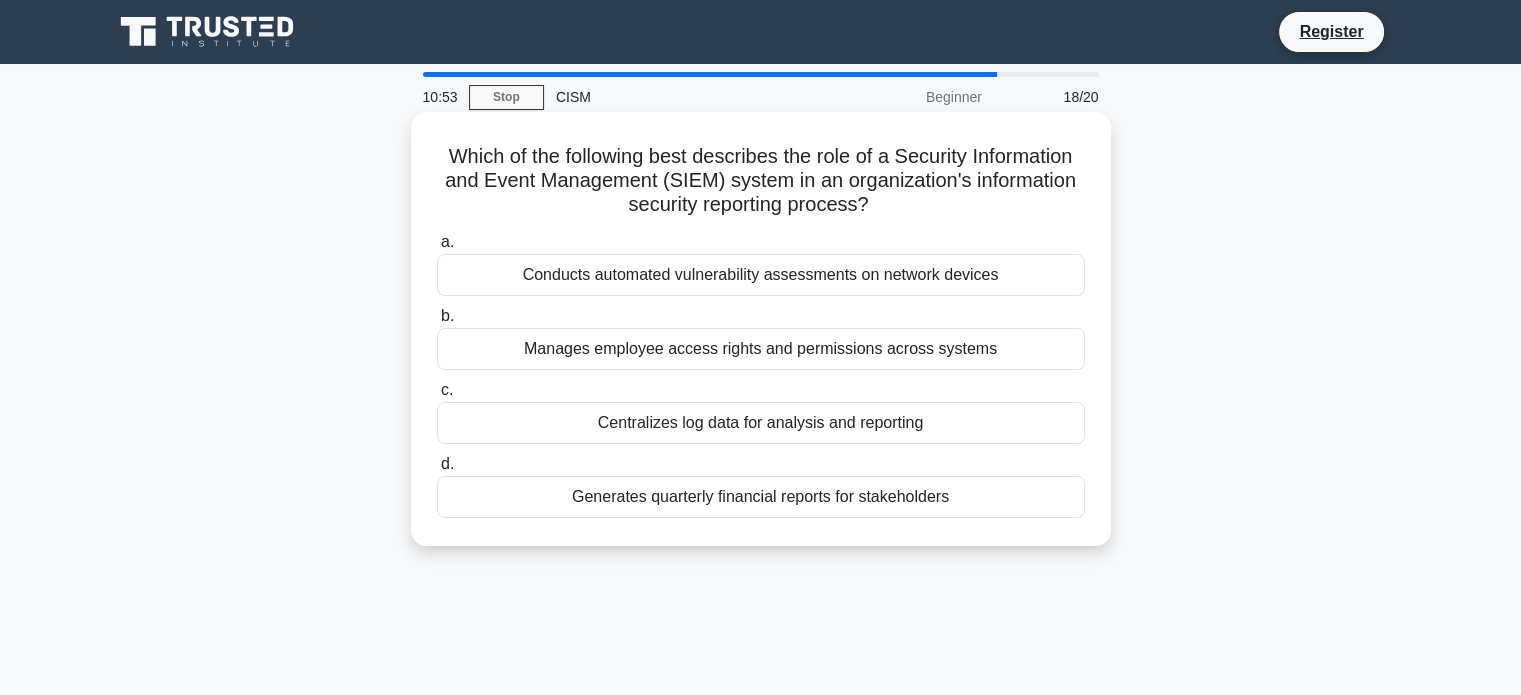 click on "Centralizes log data for analysis and reporting" at bounding box center (761, 423) 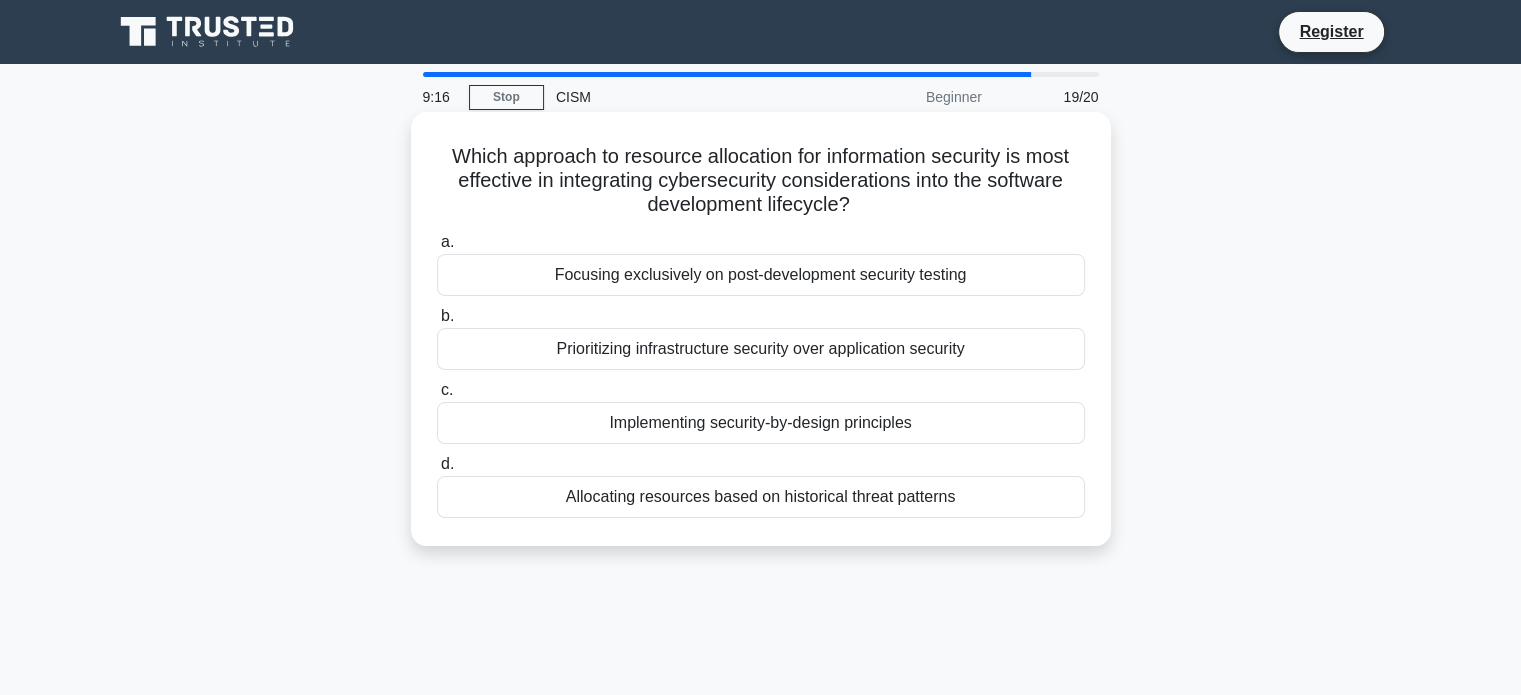 click on "Implementing security-by-design principles" at bounding box center (761, 423) 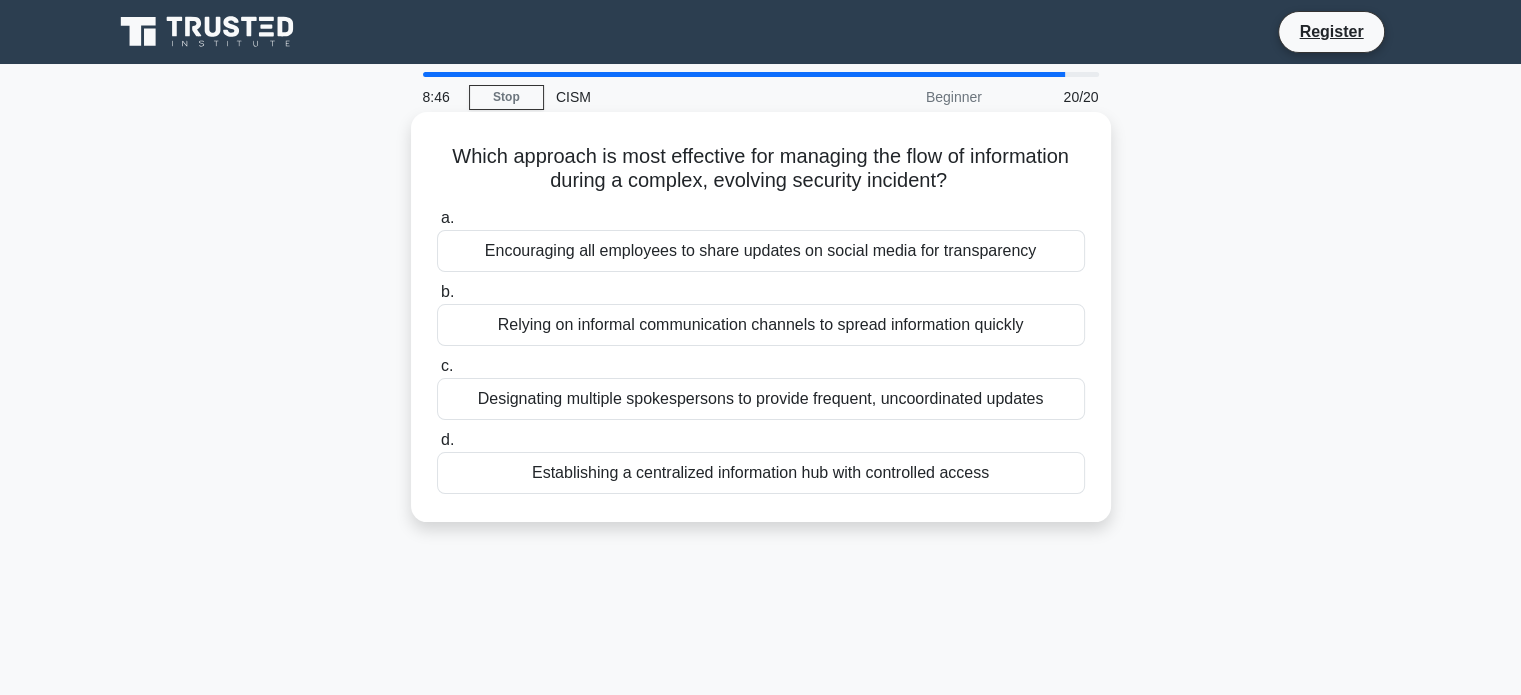 click on "Establishing a centralized information hub with controlled access" at bounding box center [761, 473] 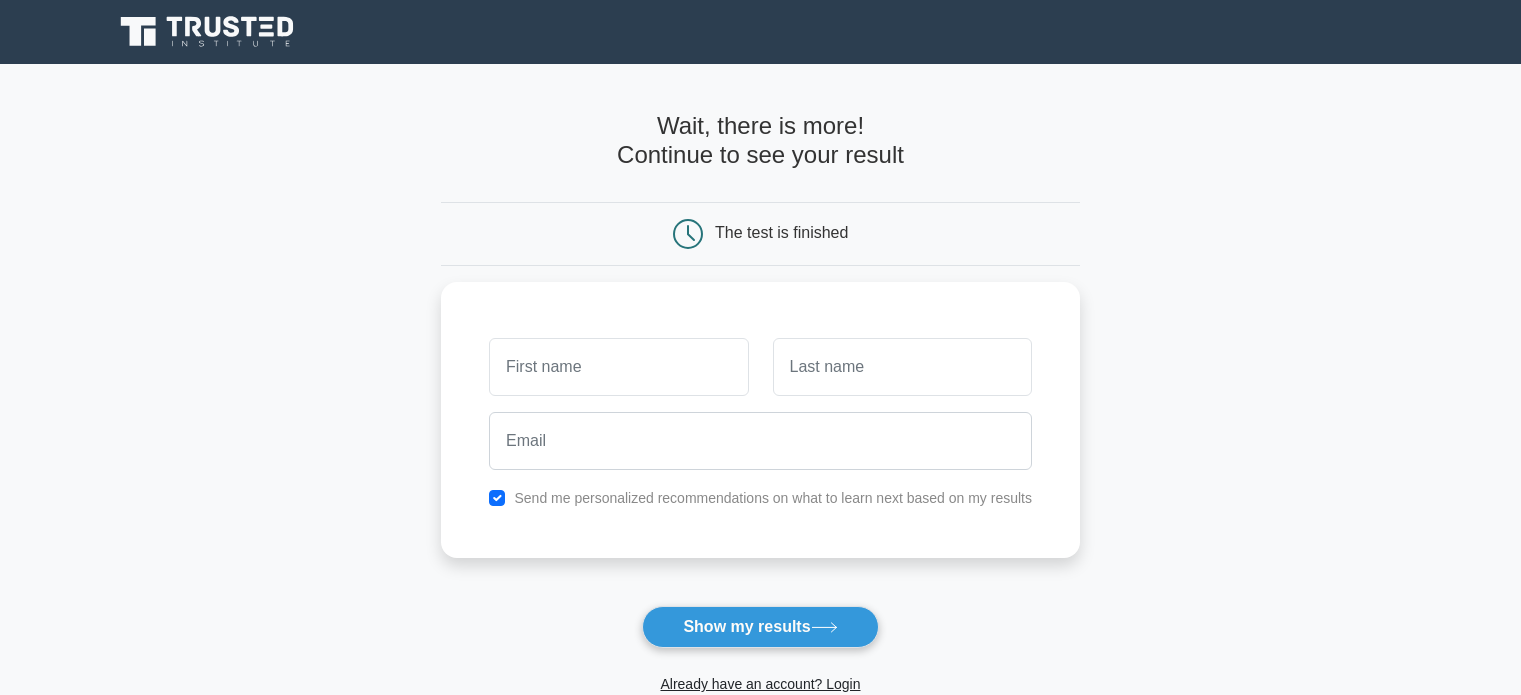 scroll, scrollTop: 0, scrollLeft: 0, axis: both 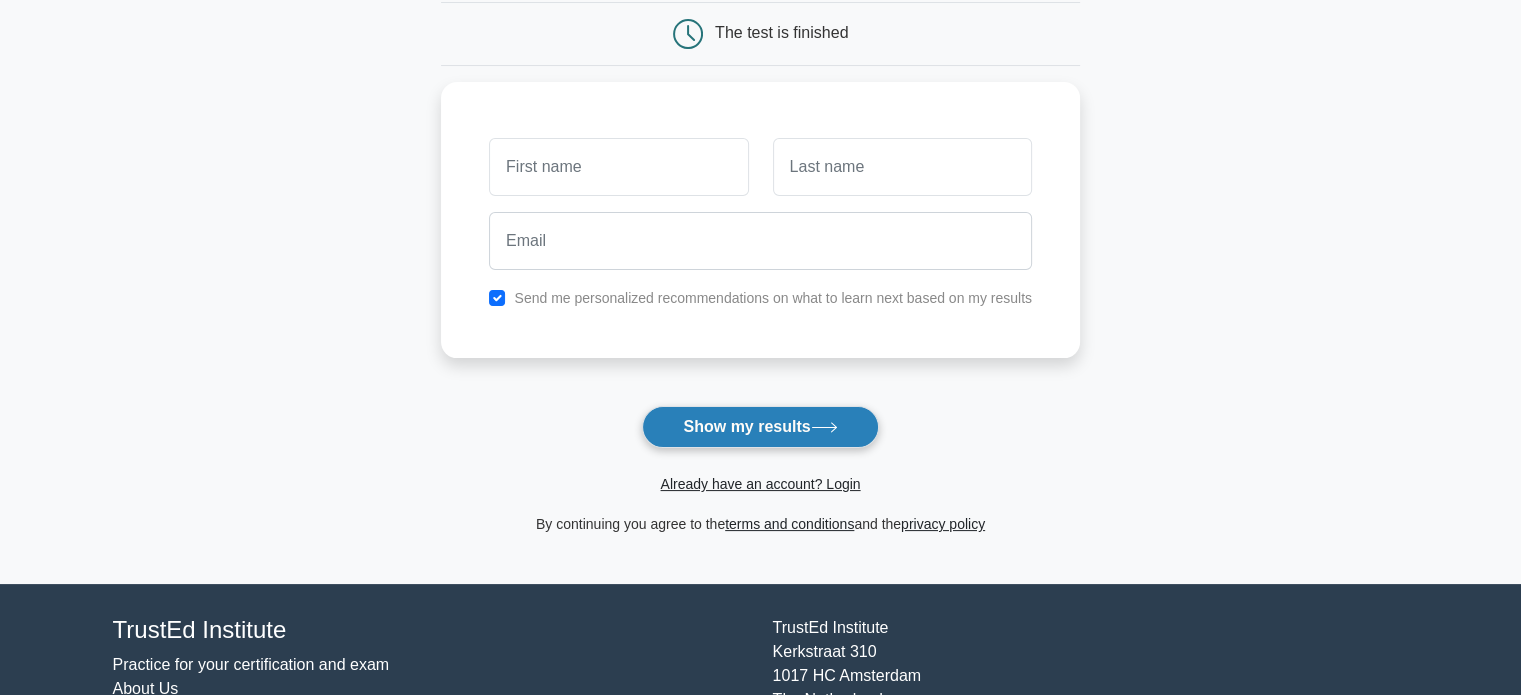 click on "Show my results" at bounding box center [760, 427] 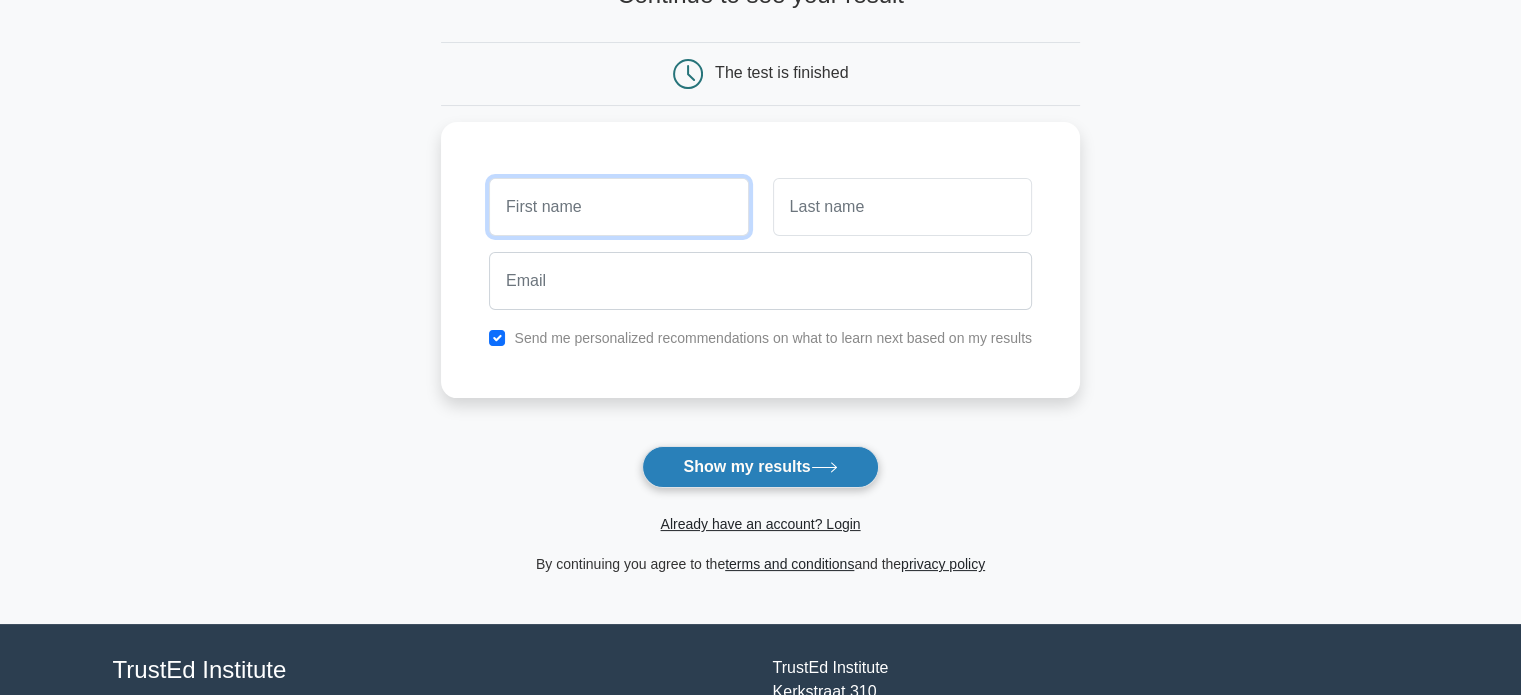 scroll, scrollTop: 164, scrollLeft: 0, axis: vertical 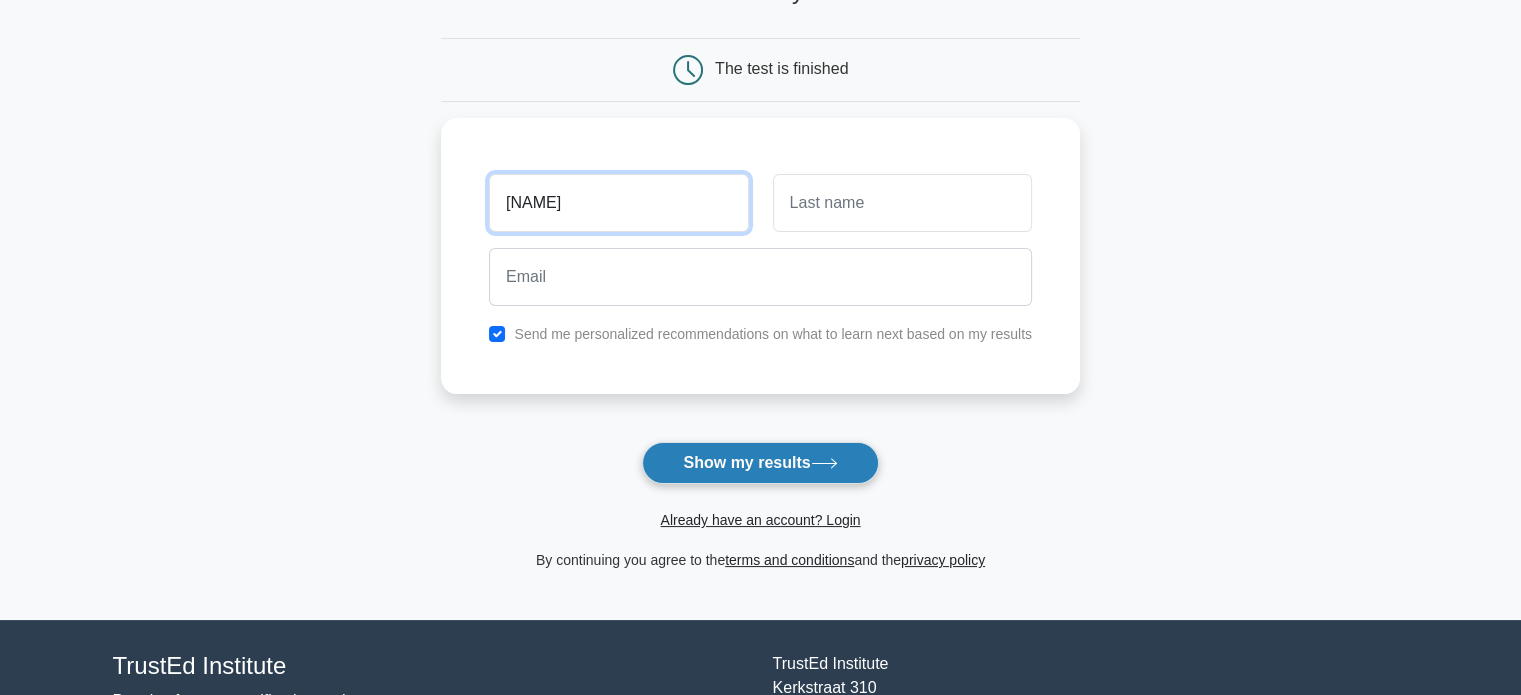 type on "[NAME]" 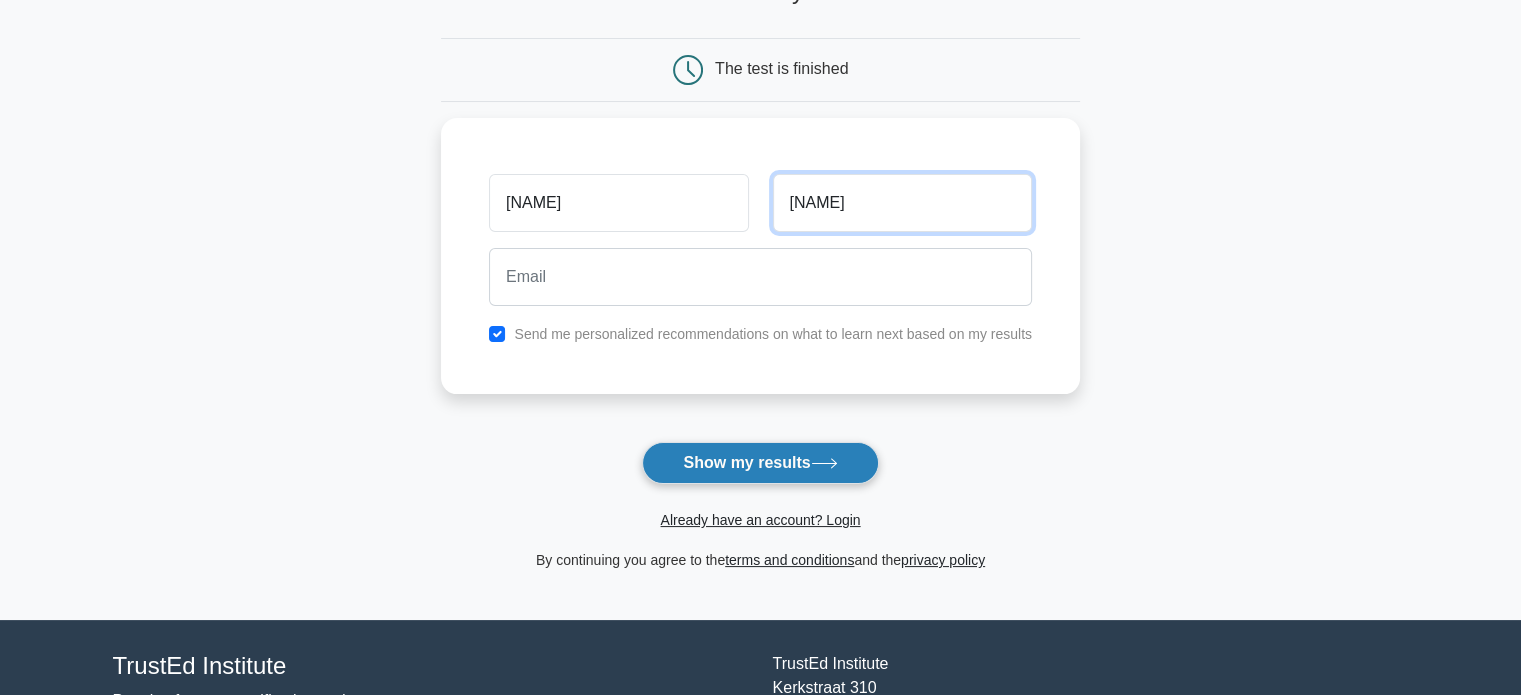 type on "Embree" 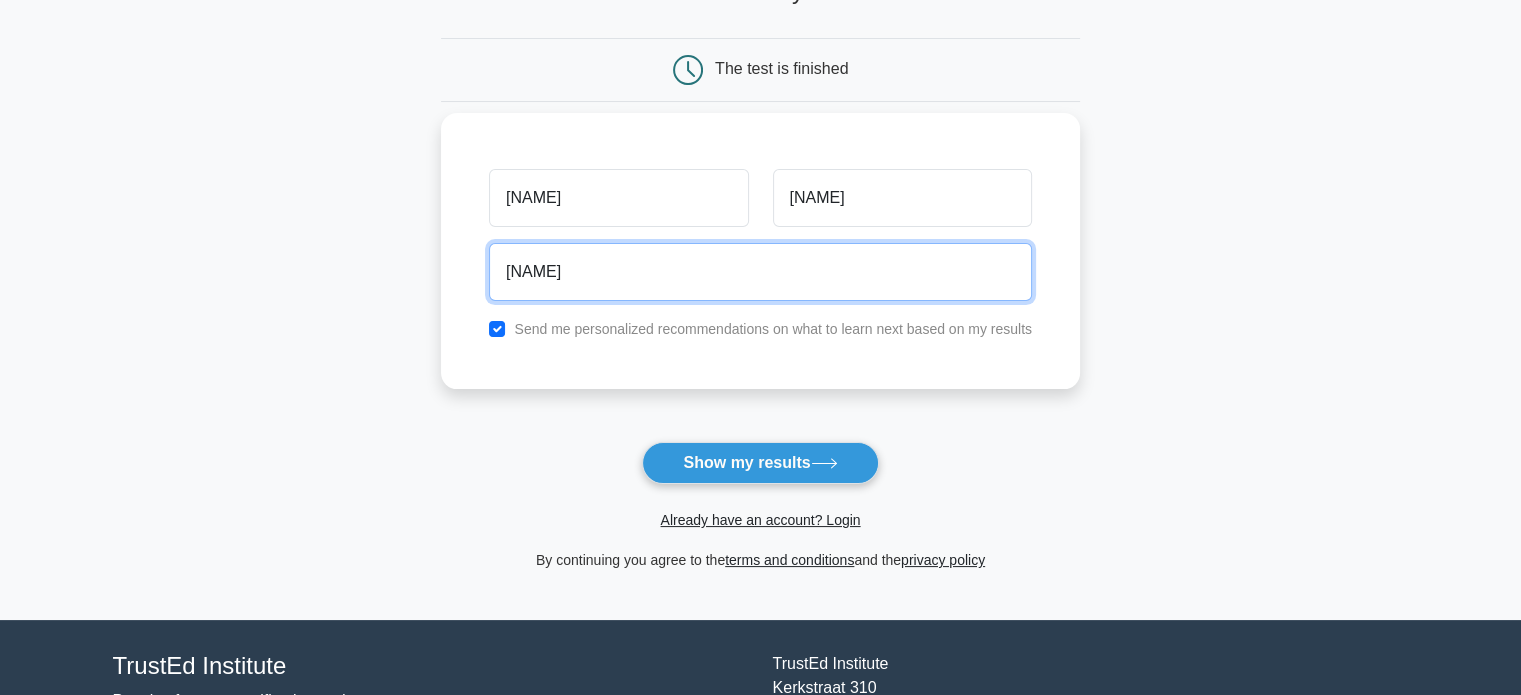 type on "morgane.embree@gmail.com" 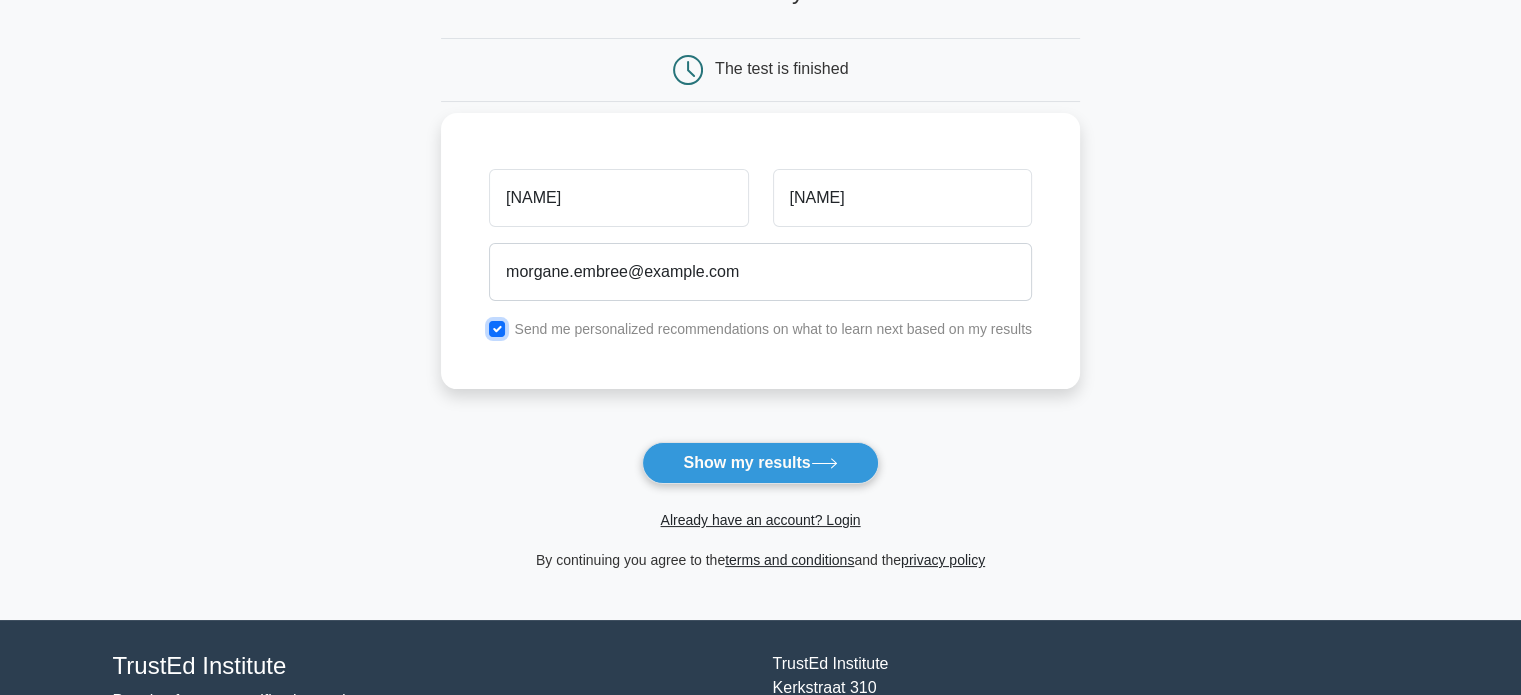click at bounding box center [497, 329] 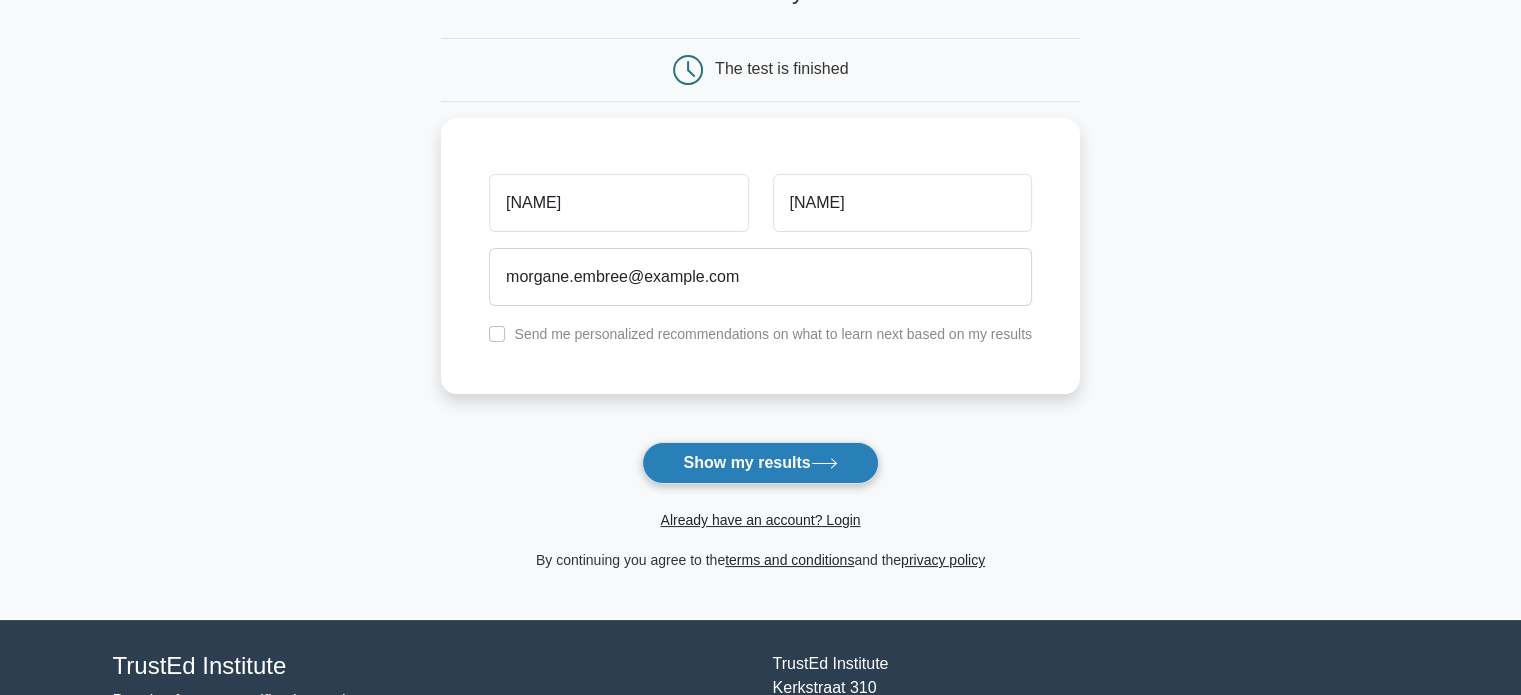click on "Show my results" at bounding box center (760, 463) 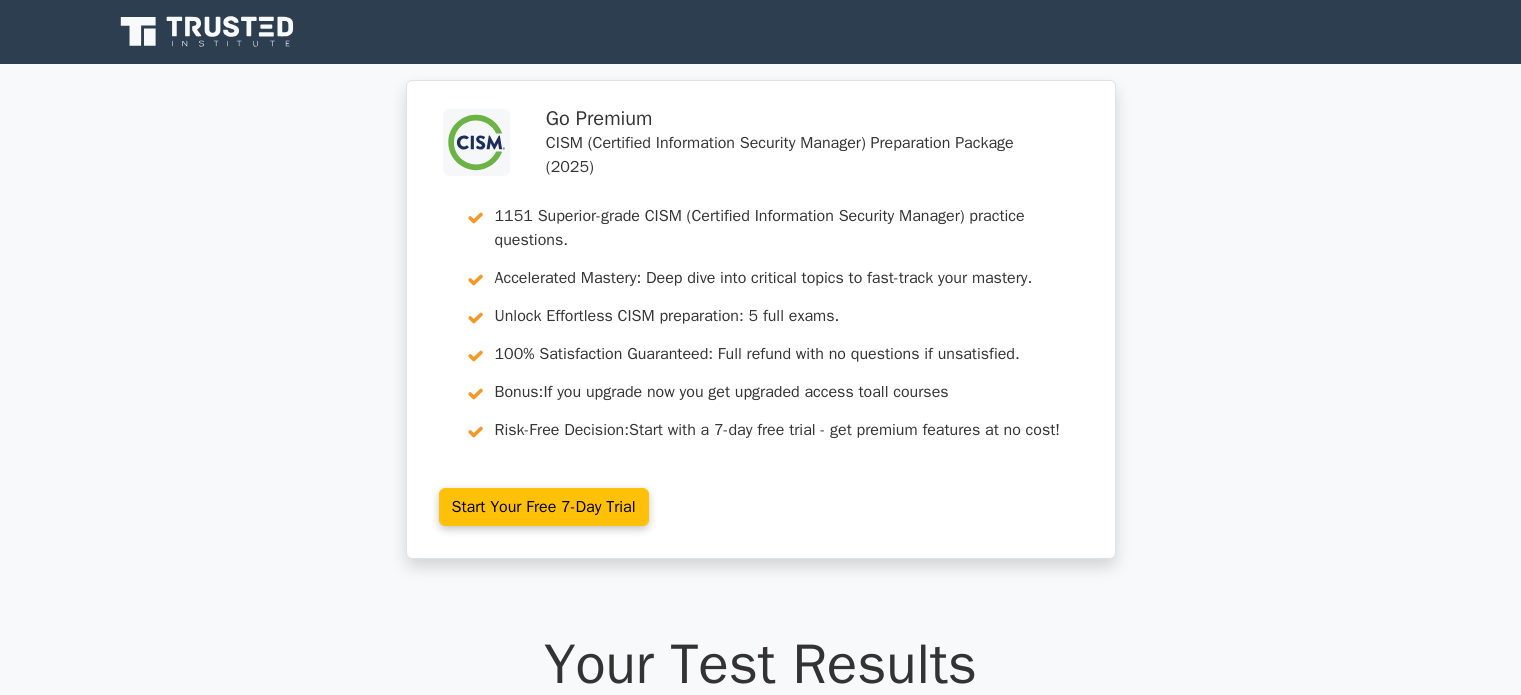 scroll, scrollTop: 0, scrollLeft: 0, axis: both 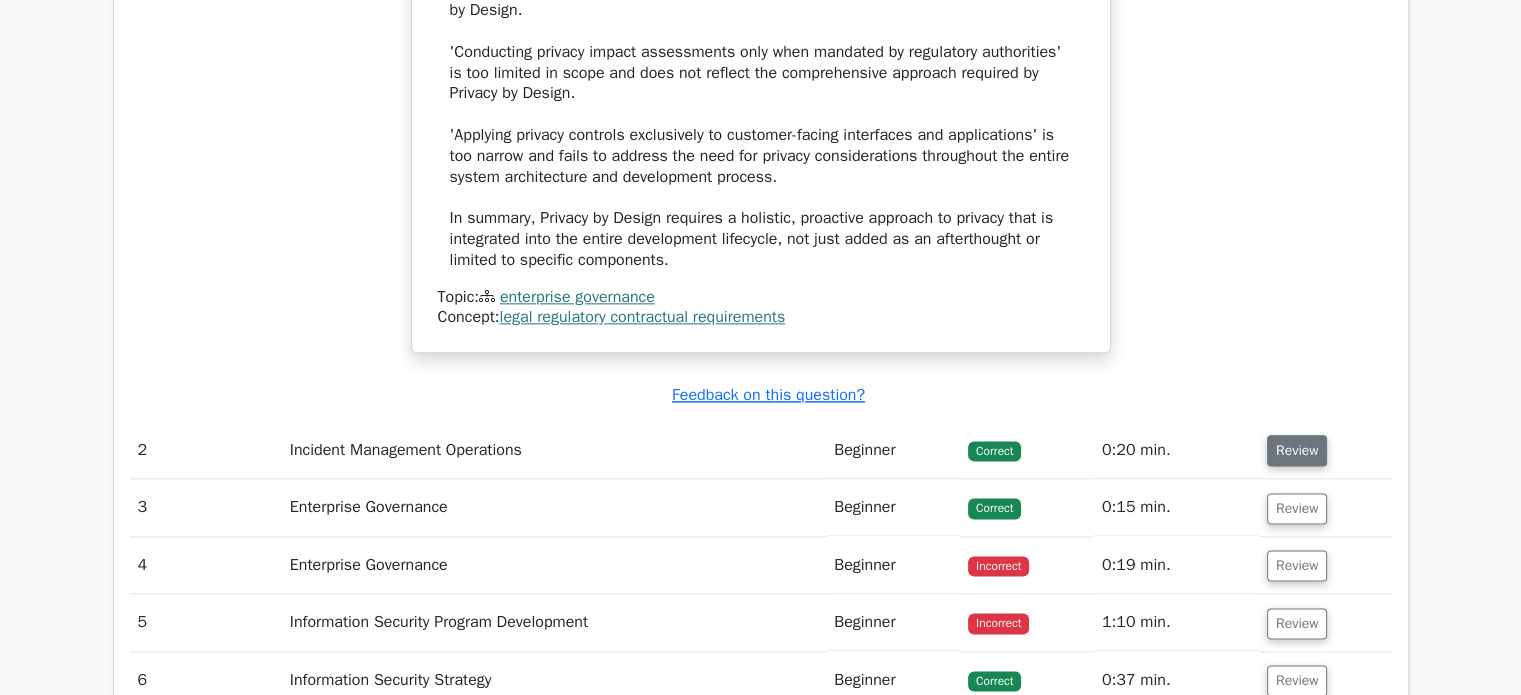 click on "Review" at bounding box center [1297, 450] 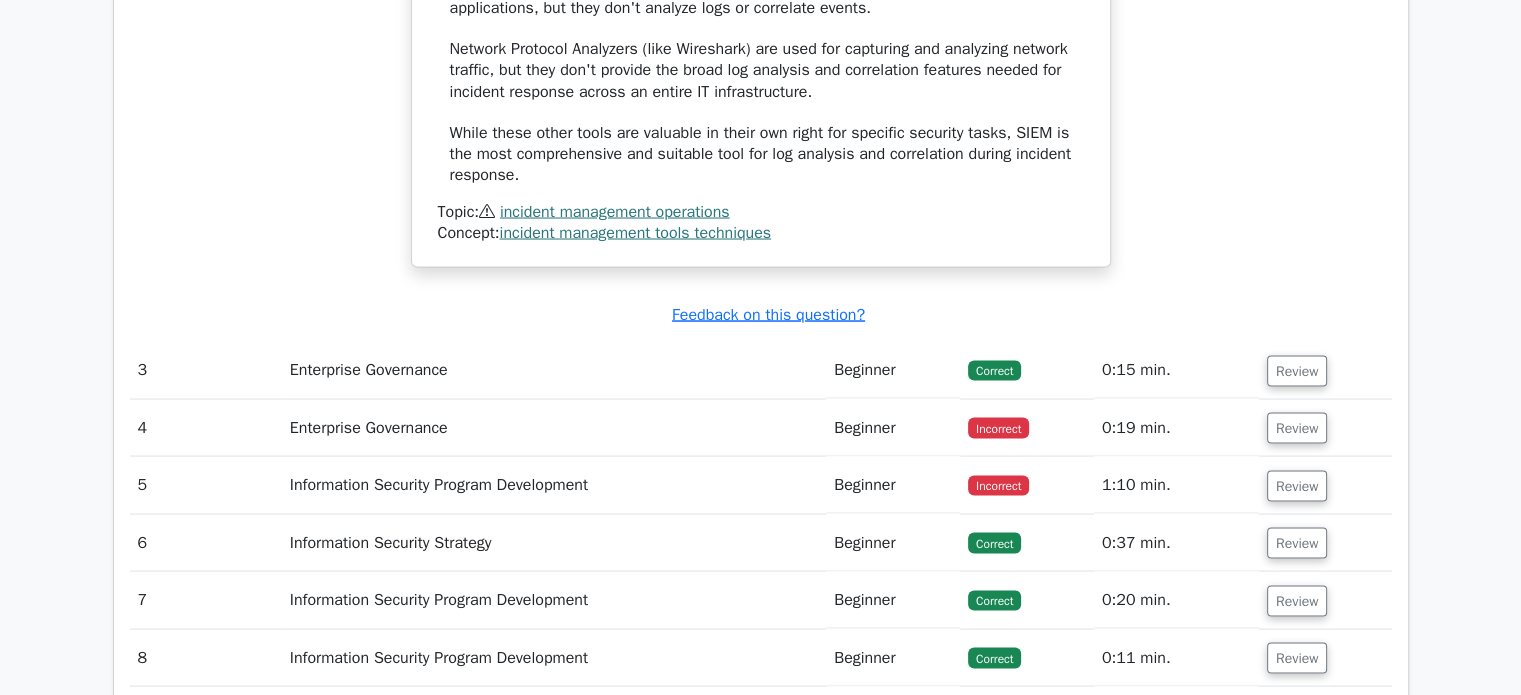 scroll, scrollTop: 3722, scrollLeft: 0, axis: vertical 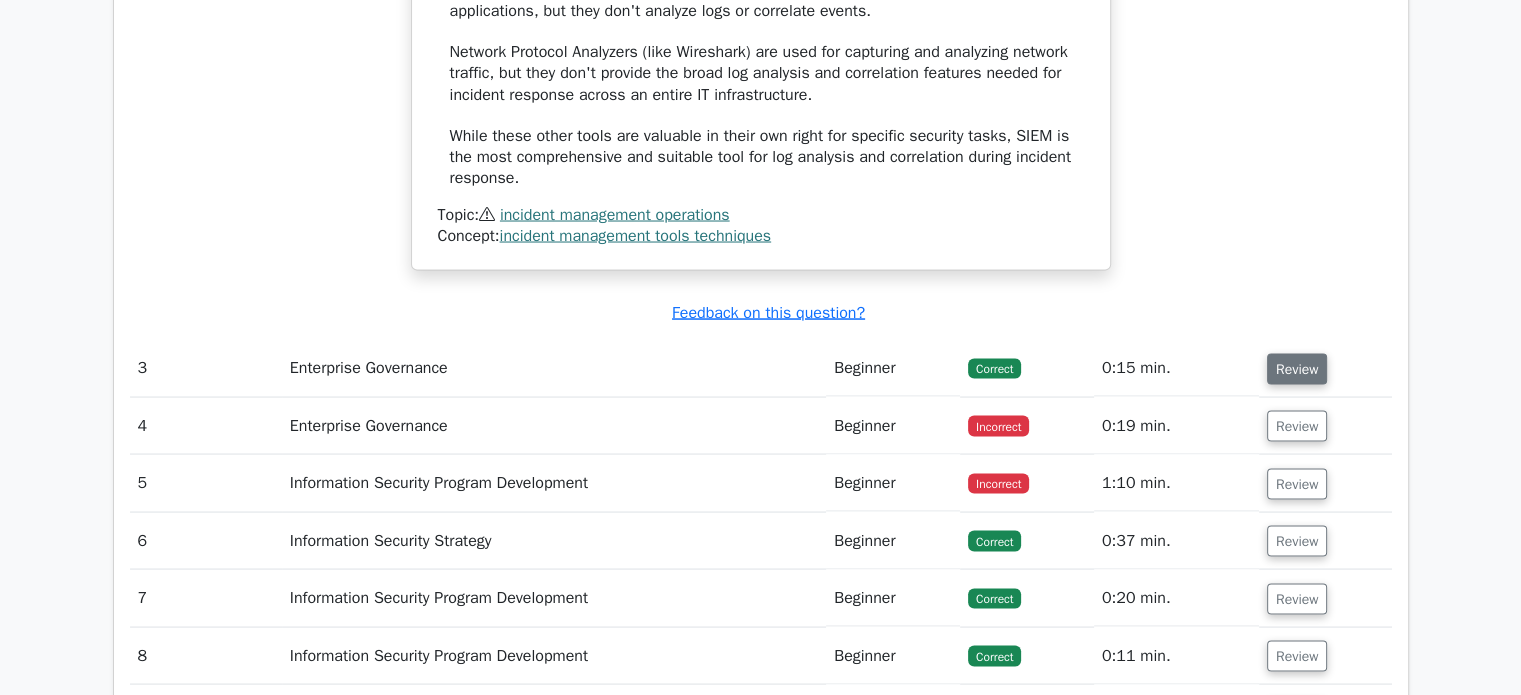 click on "Review" at bounding box center [1297, 368] 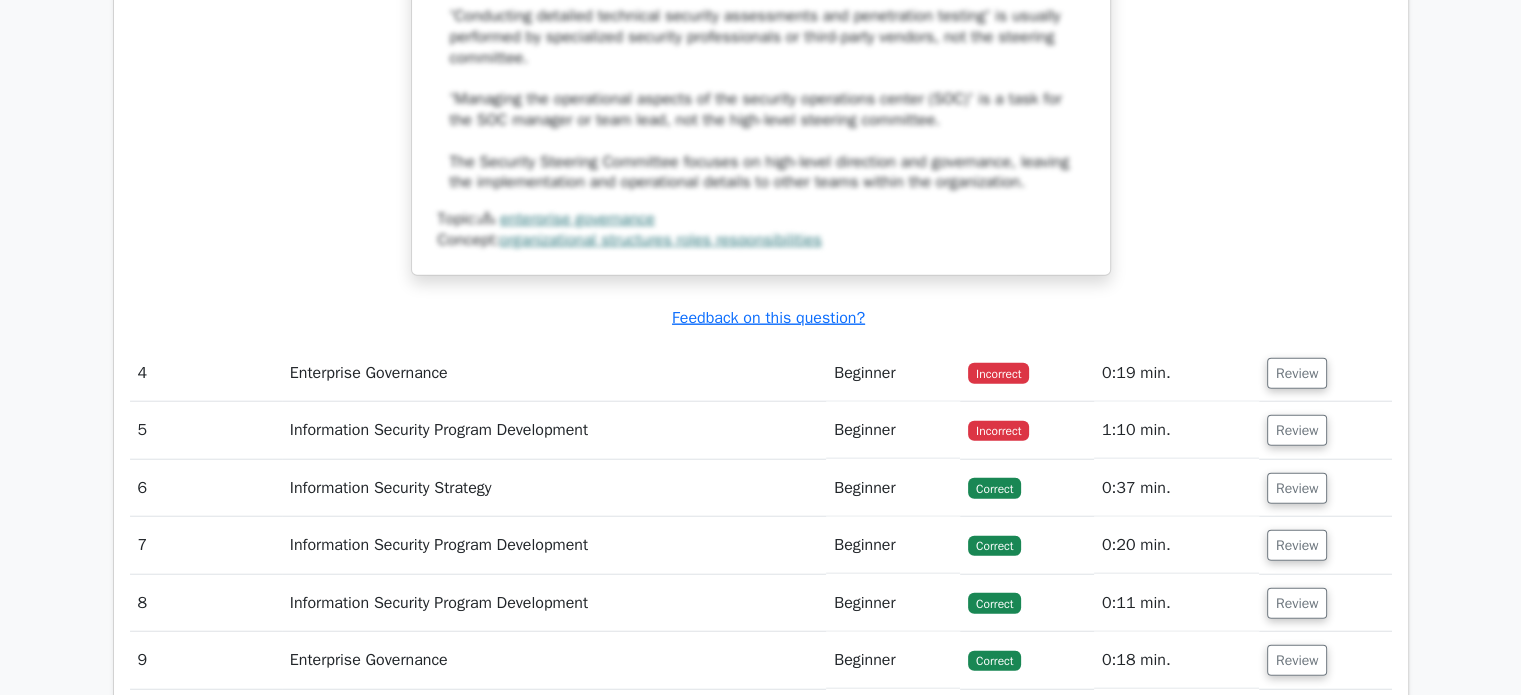 scroll, scrollTop: 4935, scrollLeft: 0, axis: vertical 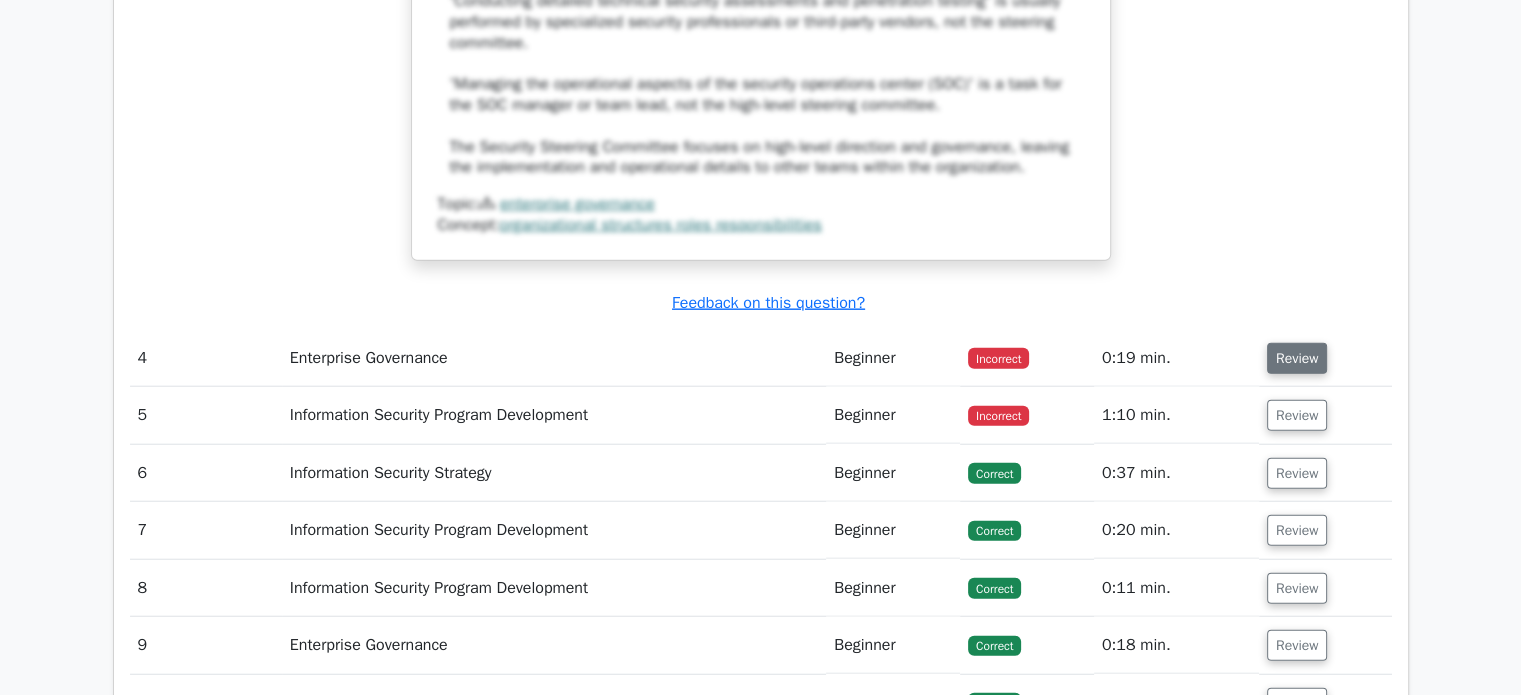 click on "Review" at bounding box center [1297, 358] 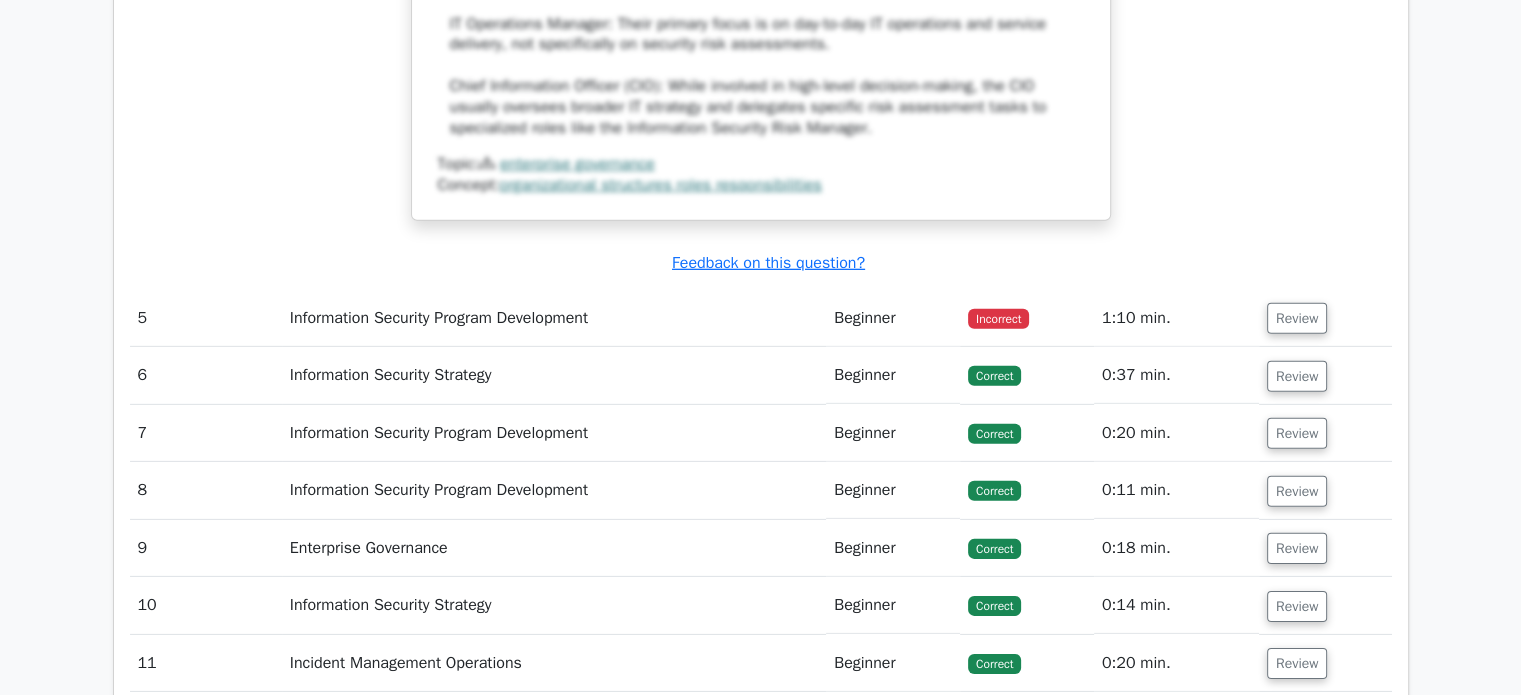 scroll, scrollTop: 6098, scrollLeft: 0, axis: vertical 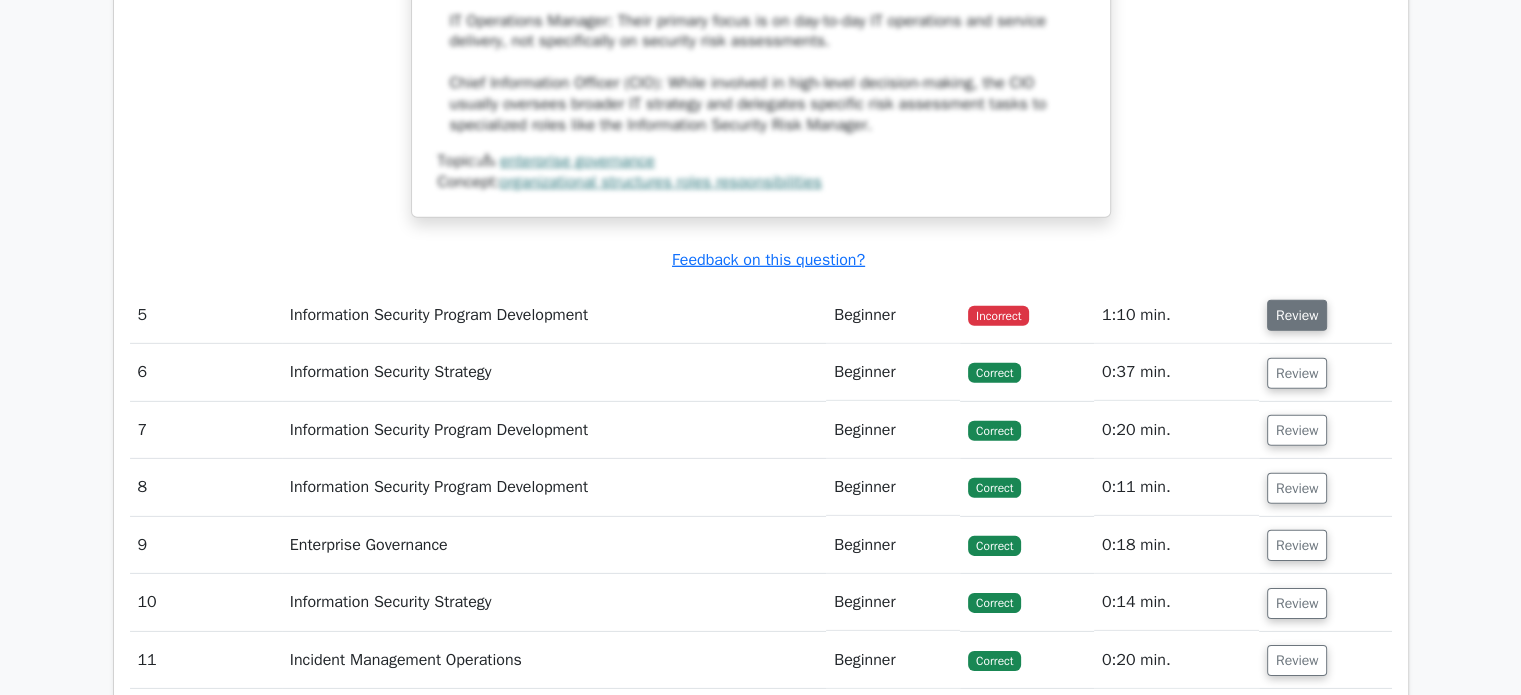 click on "Review" at bounding box center (1297, 315) 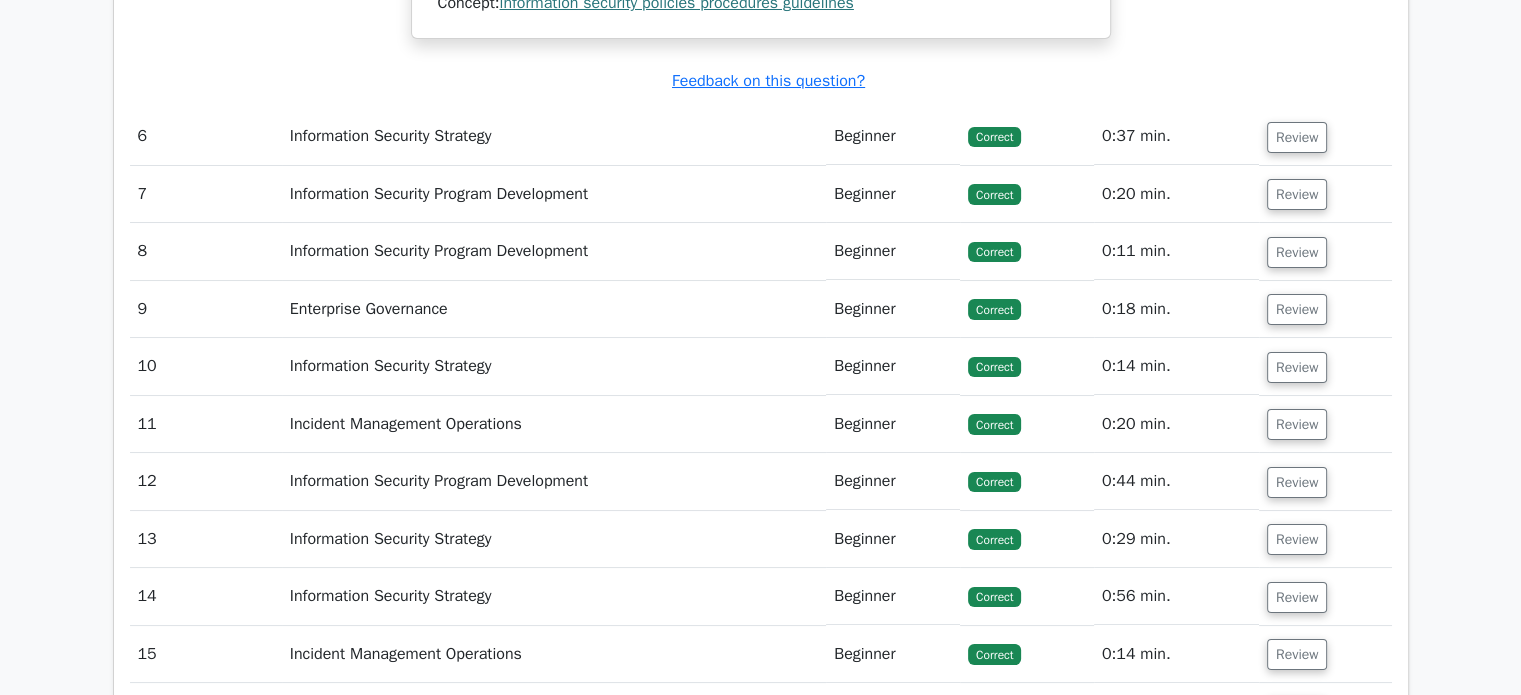 scroll, scrollTop: 7632, scrollLeft: 0, axis: vertical 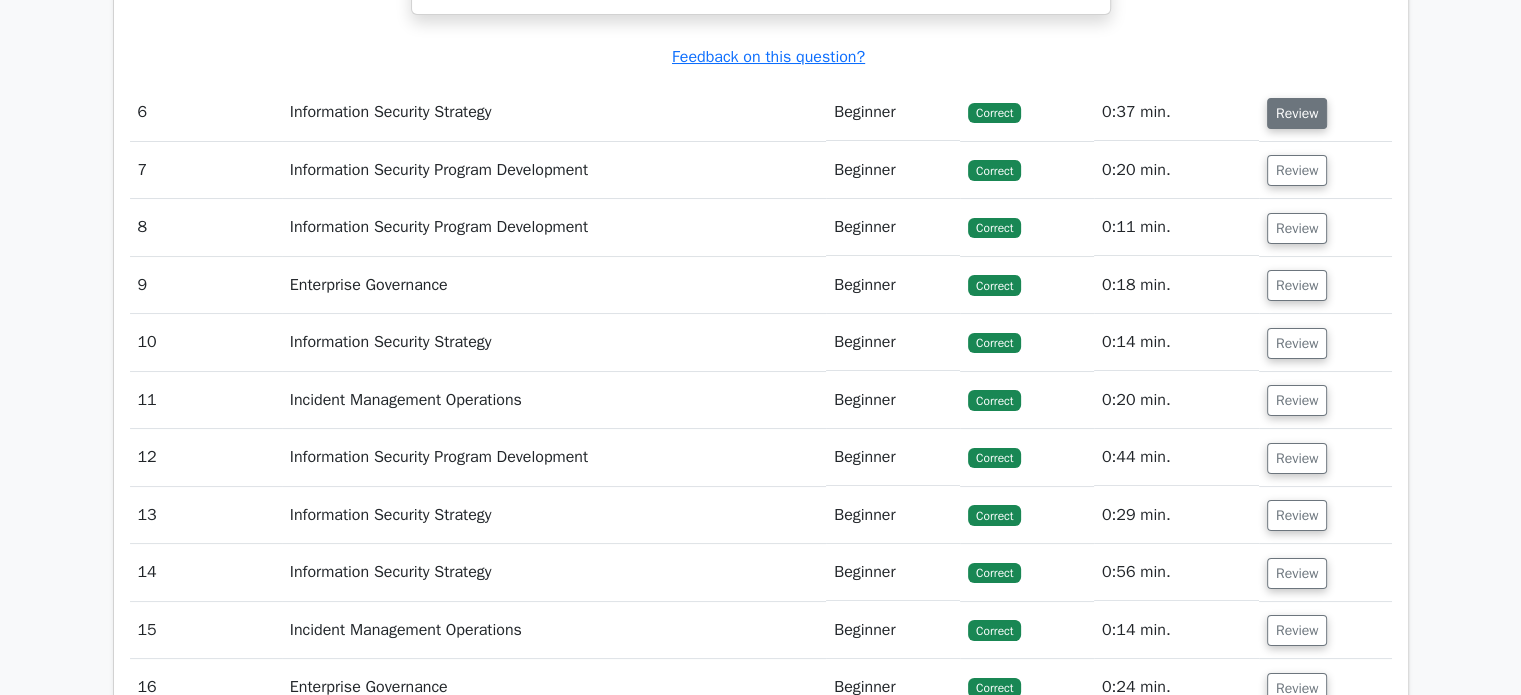 click on "Review" at bounding box center [1297, 113] 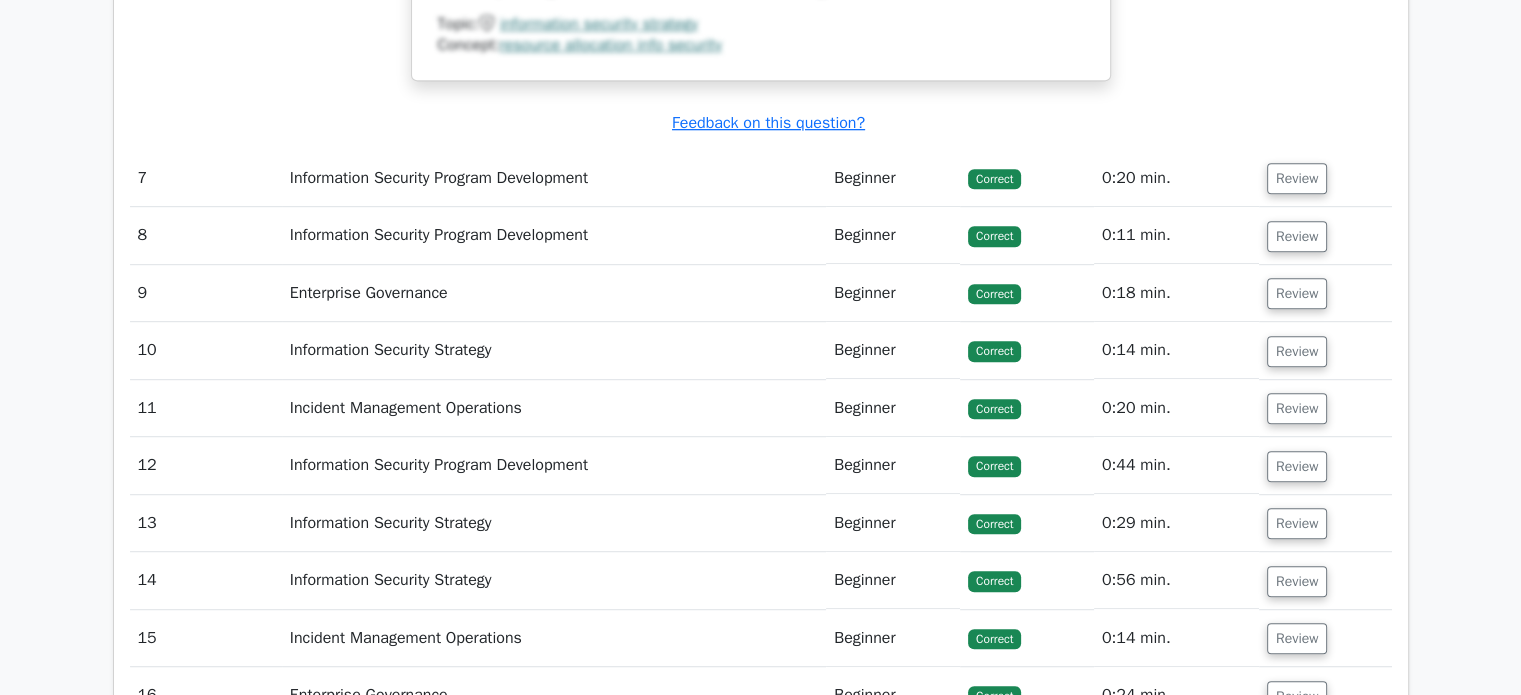 scroll, scrollTop: 8740, scrollLeft: 0, axis: vertical 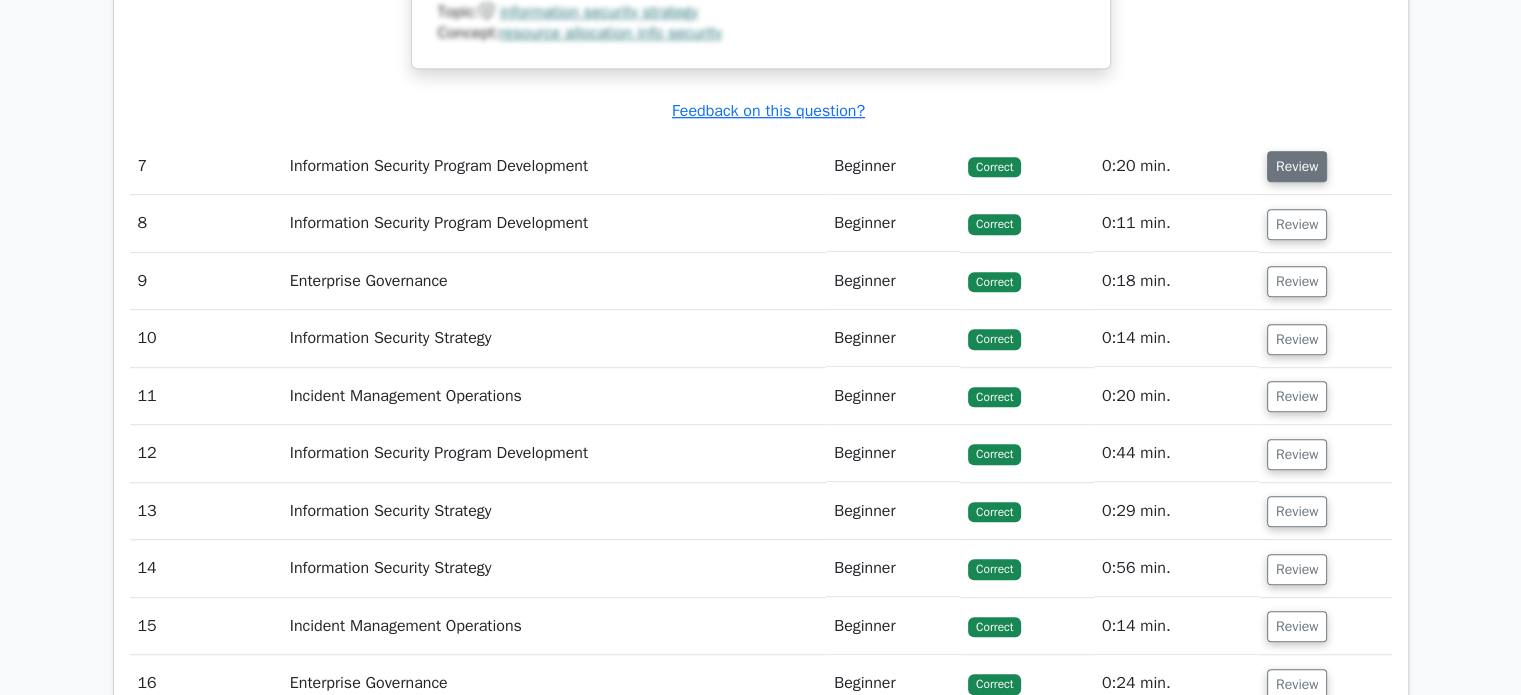 click on "Review" at bounding box center (1297, 166) 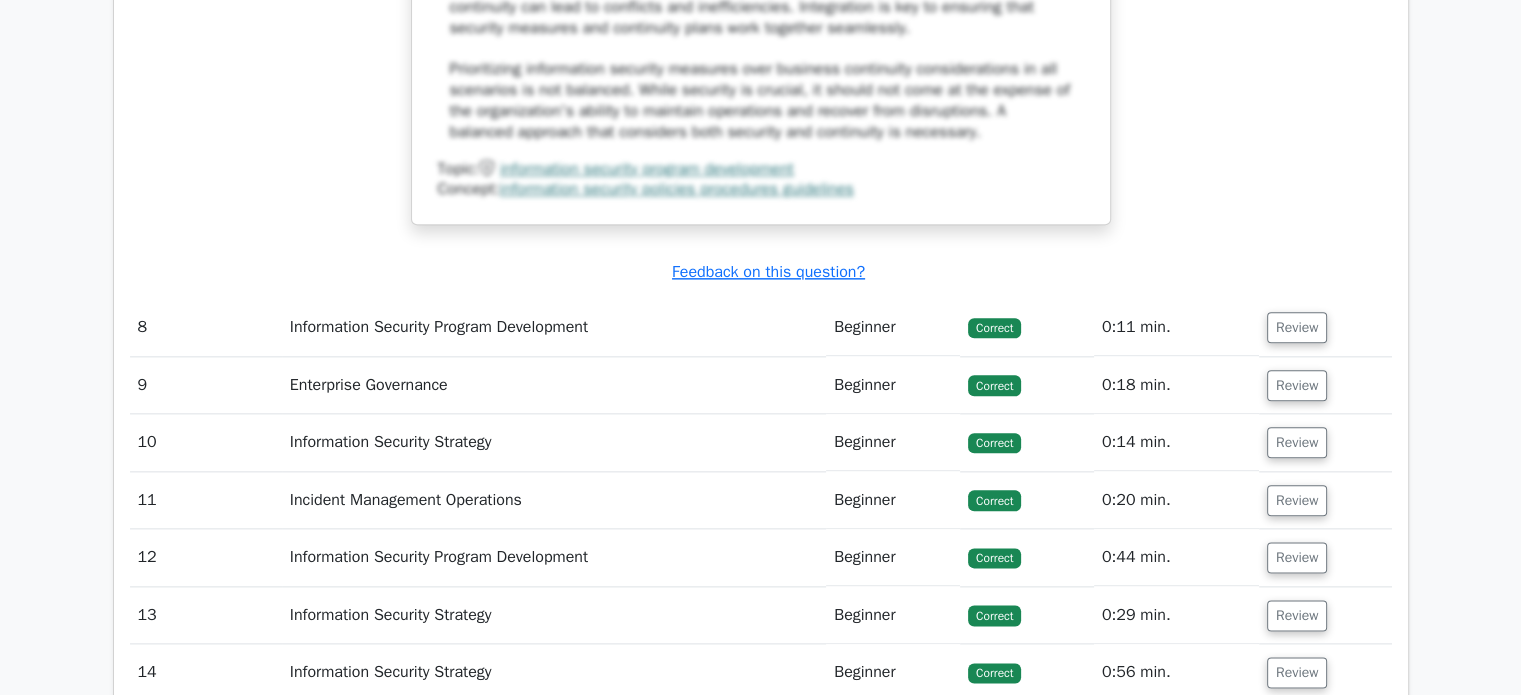 scroll, scrollTop: 9936, scrollLeft: 0, axis: vertical 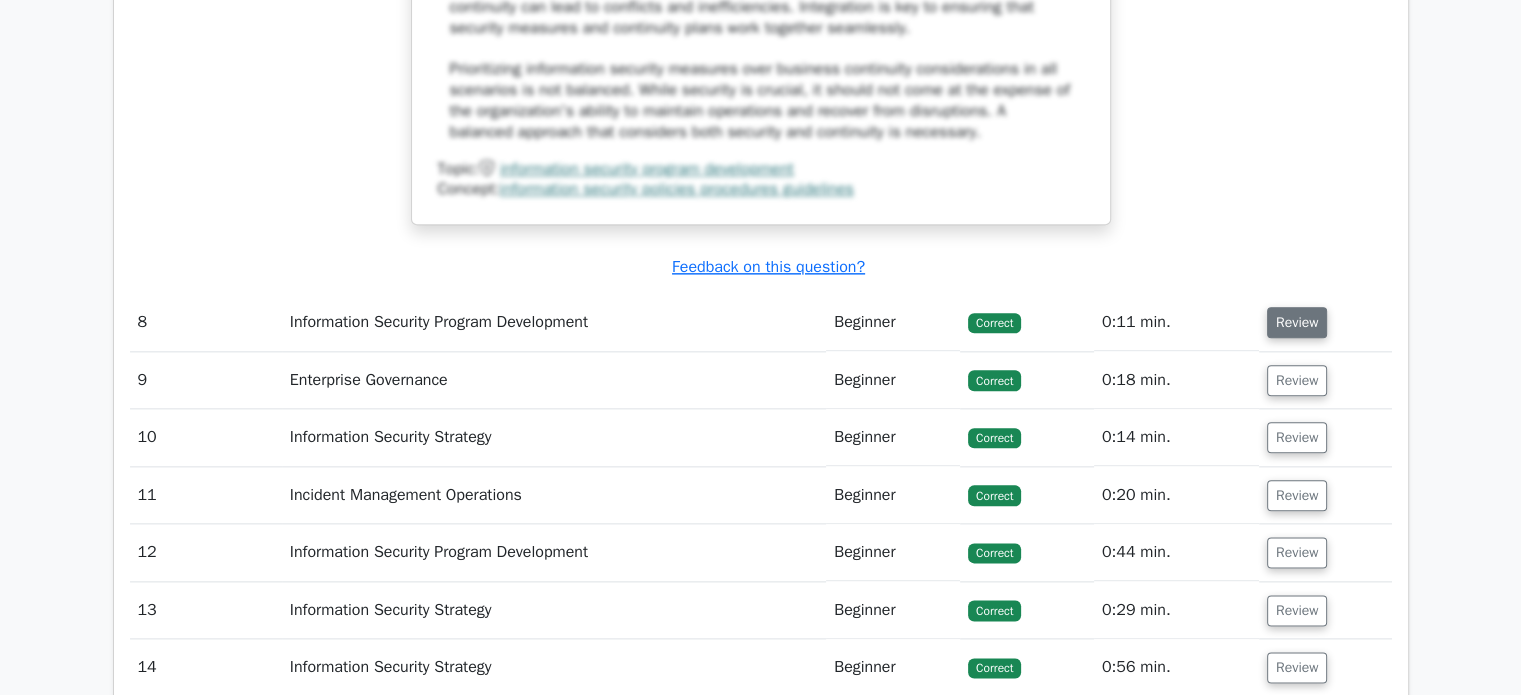 click on "Review" at bounding box center [1297, 322] 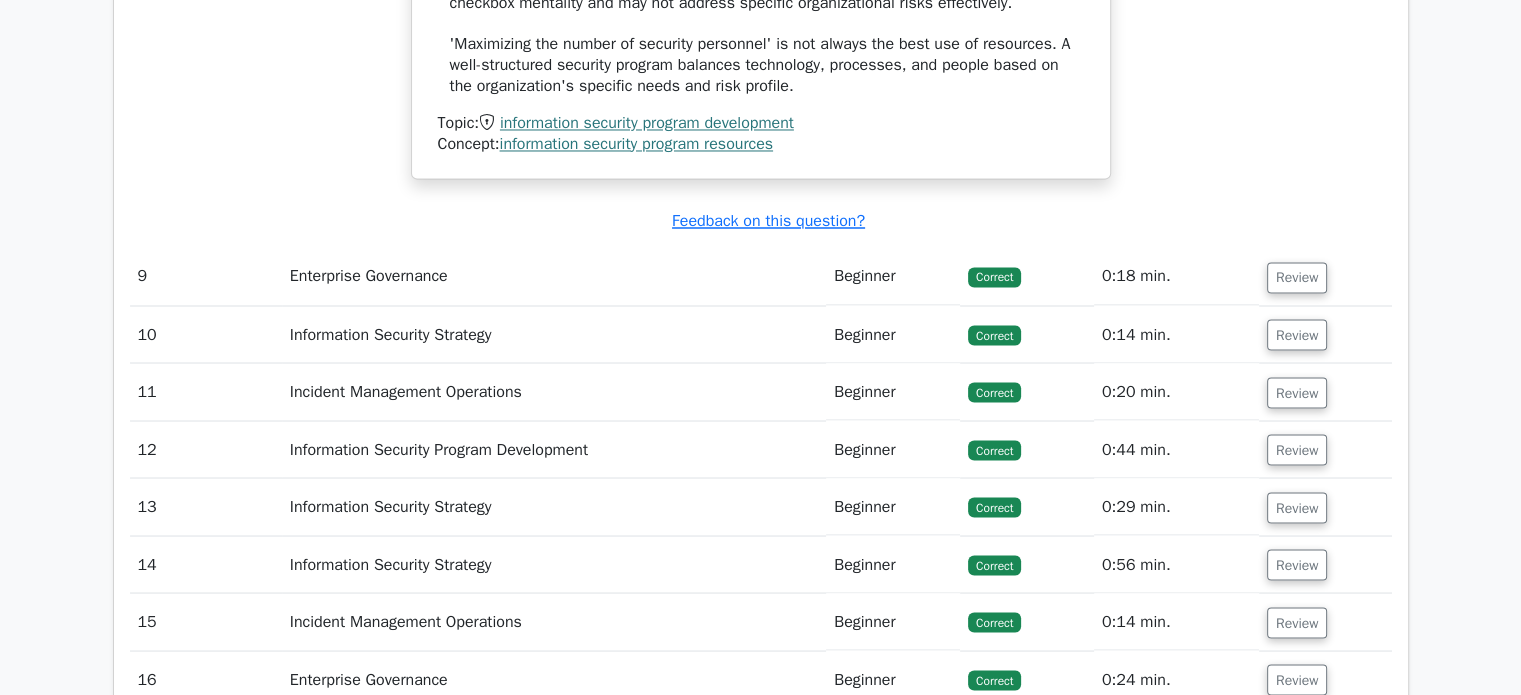 scroll, scrollTop: 11111, scrollLeft: 0, axis: vertical 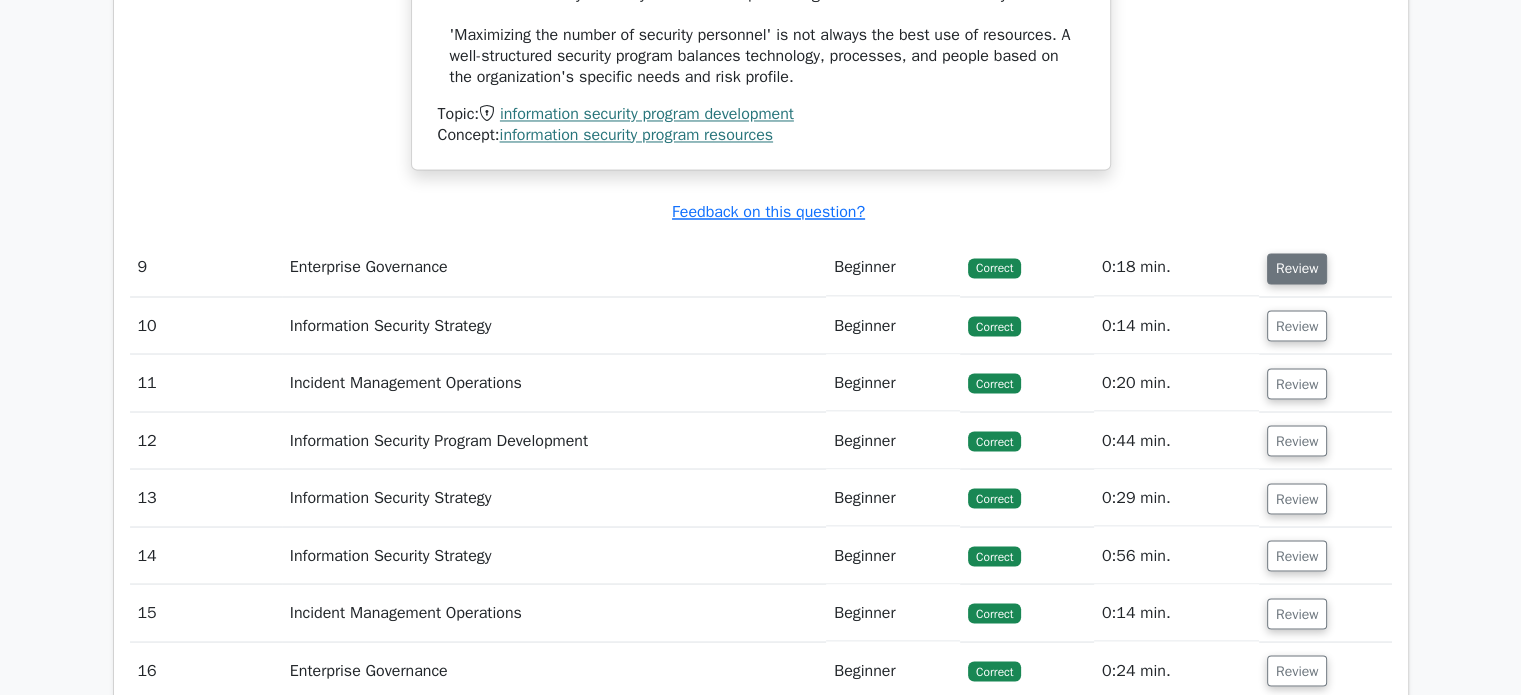 click on "Review" at bounding box center (1297, 268) 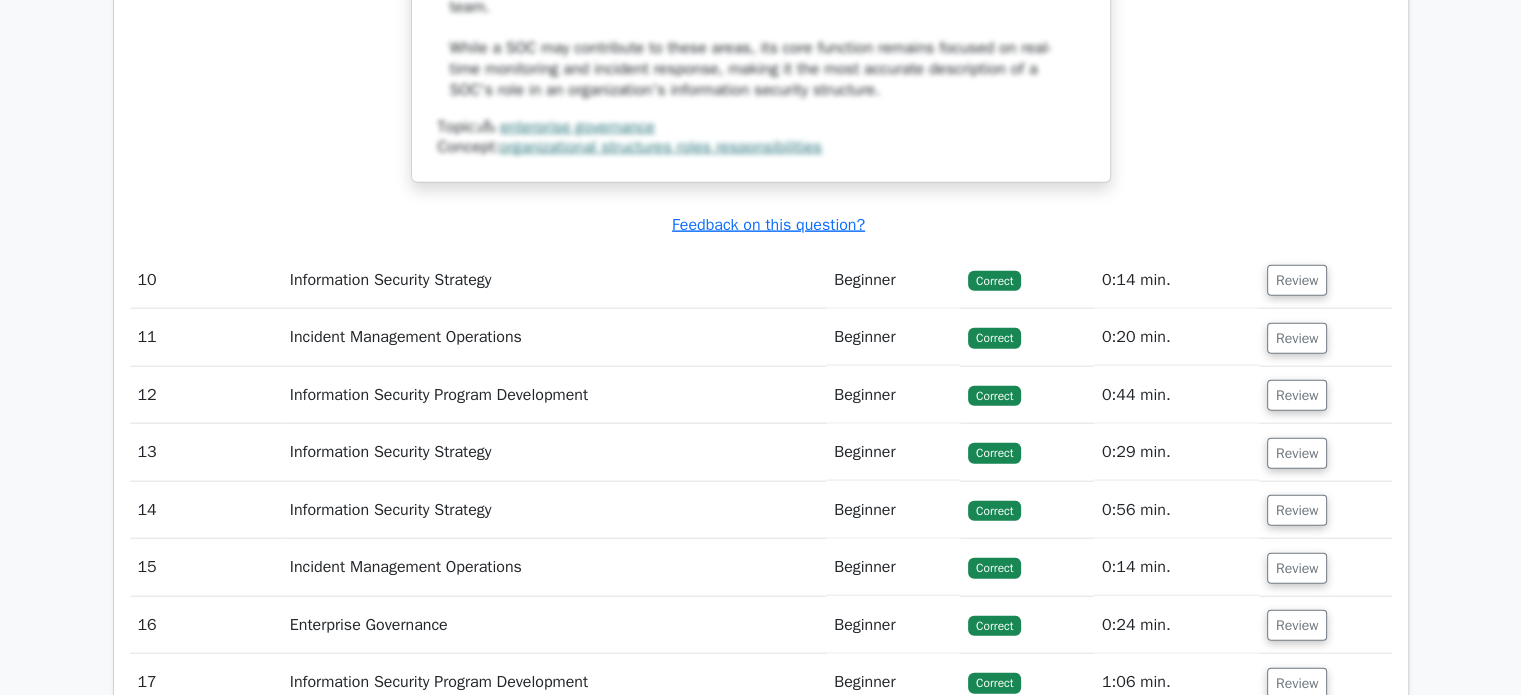 scroll, scrollTop: 12268, scrollLeft: 0, axis: vertical 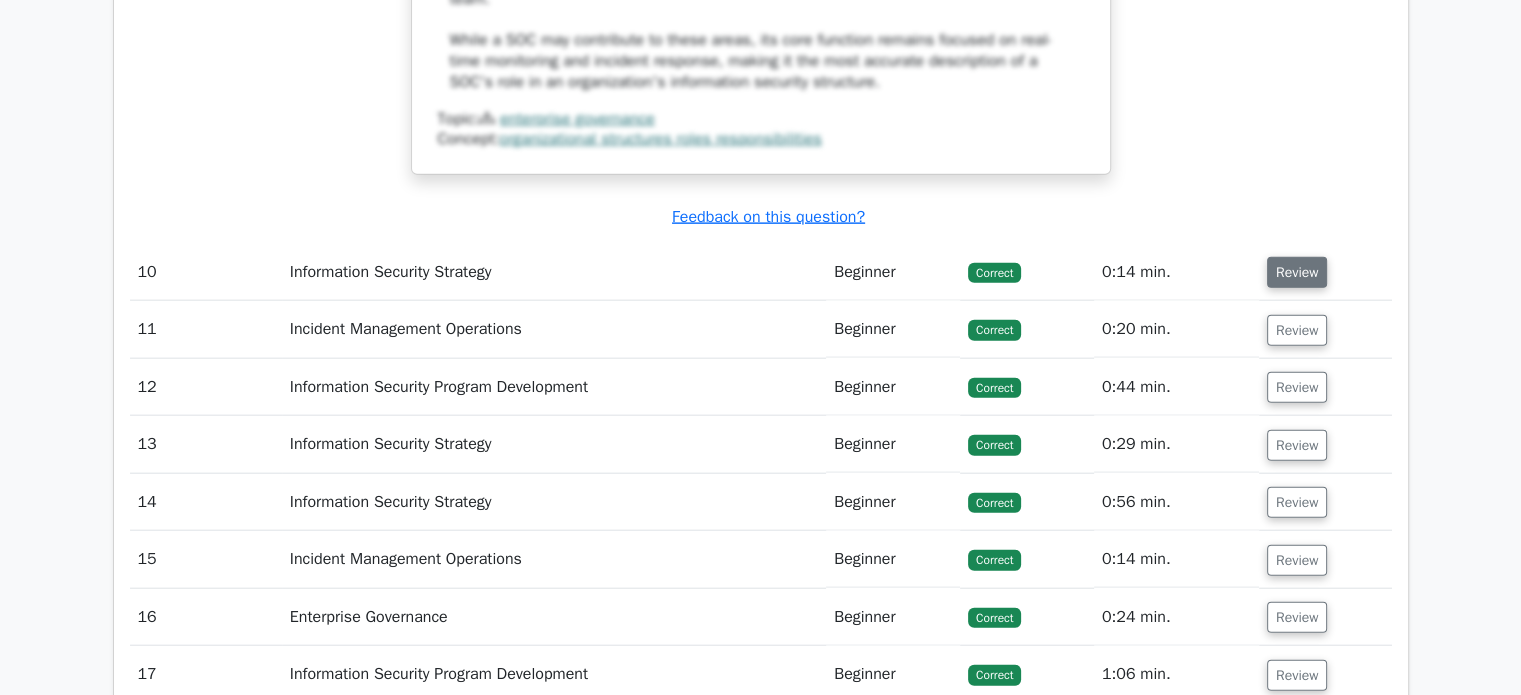 click on "Review" at bounding box center (1297, 272) 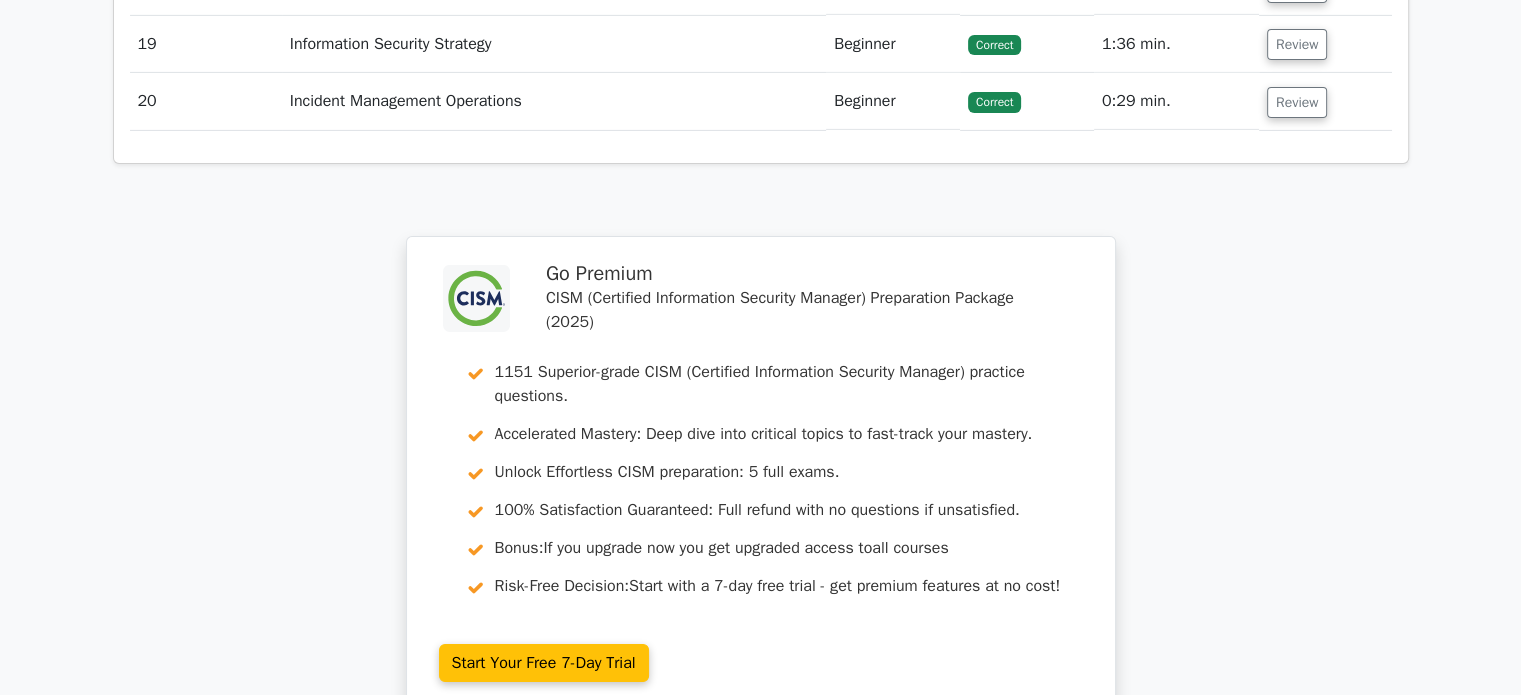 scroll, scrollTop: 14318, scrollLeft: 0, axis: vertical 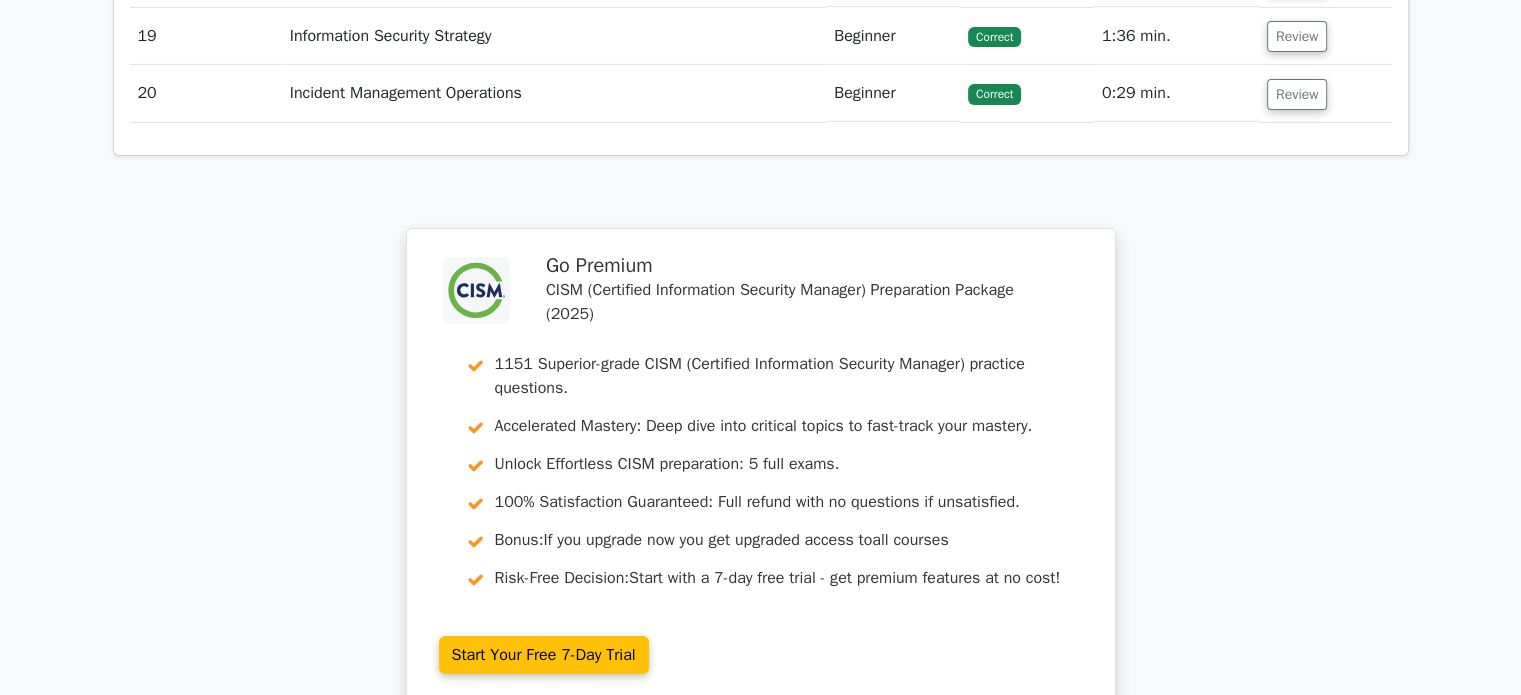 click on "Your Test Results
CISM (Certified Information Security Manager)
90%
Your Score
Keep practicing!
Performance by Topic
Enterprise Governance
0%
Incident Management Operations
0% 0% #" at bounding box center (761, -6436) 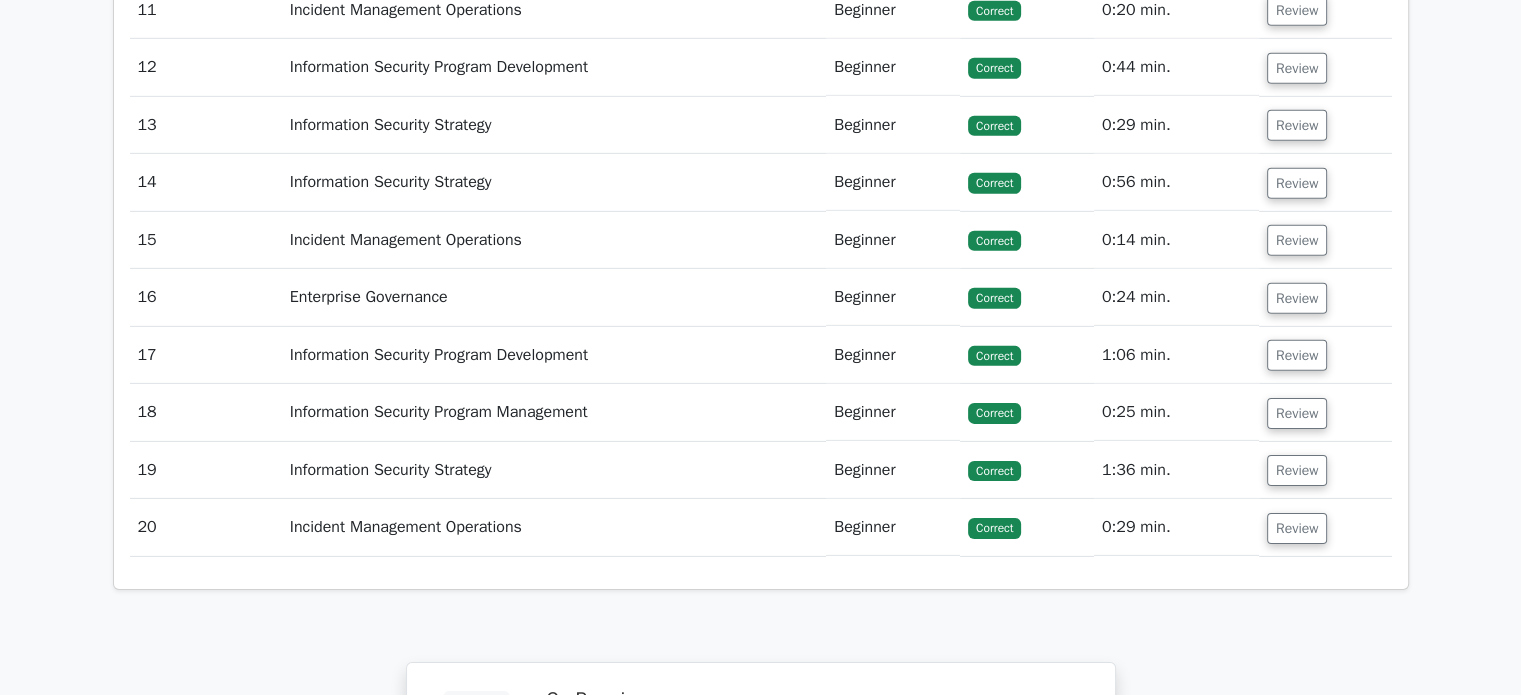 scroll, scrollTop: 13888, scrollLeft: 0, axis: vertical 